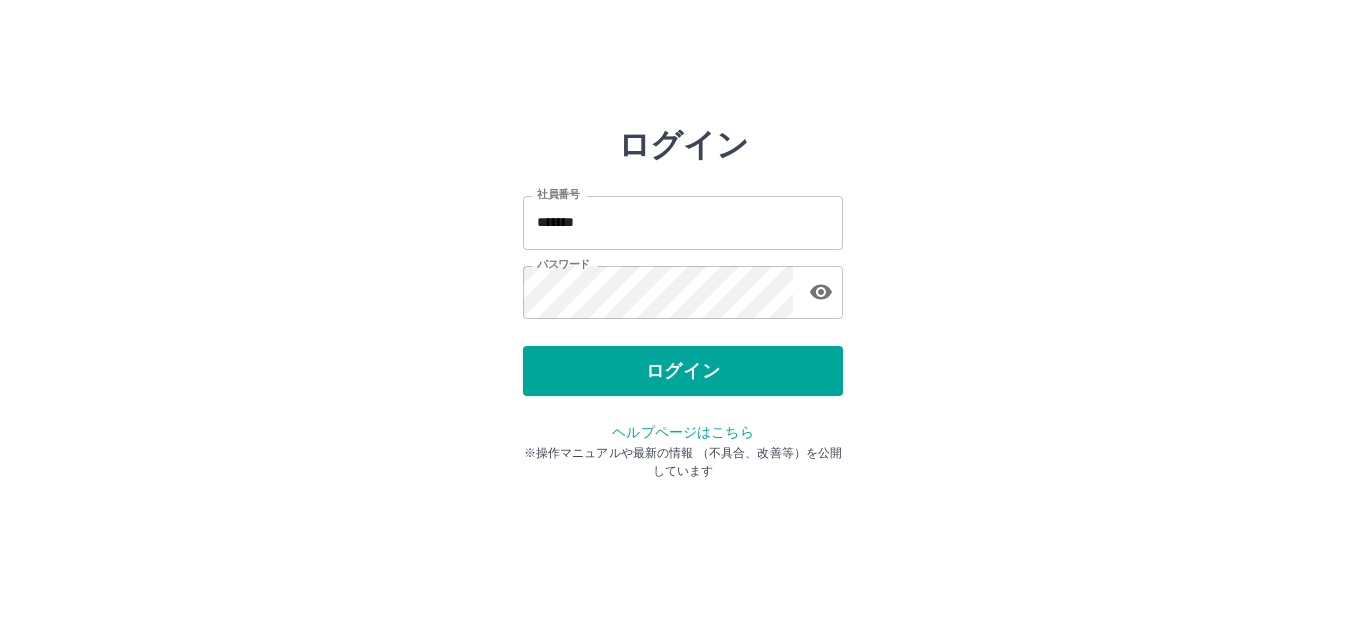 scroll, scrollTop: 0, scrollLeft: 0, axis: both 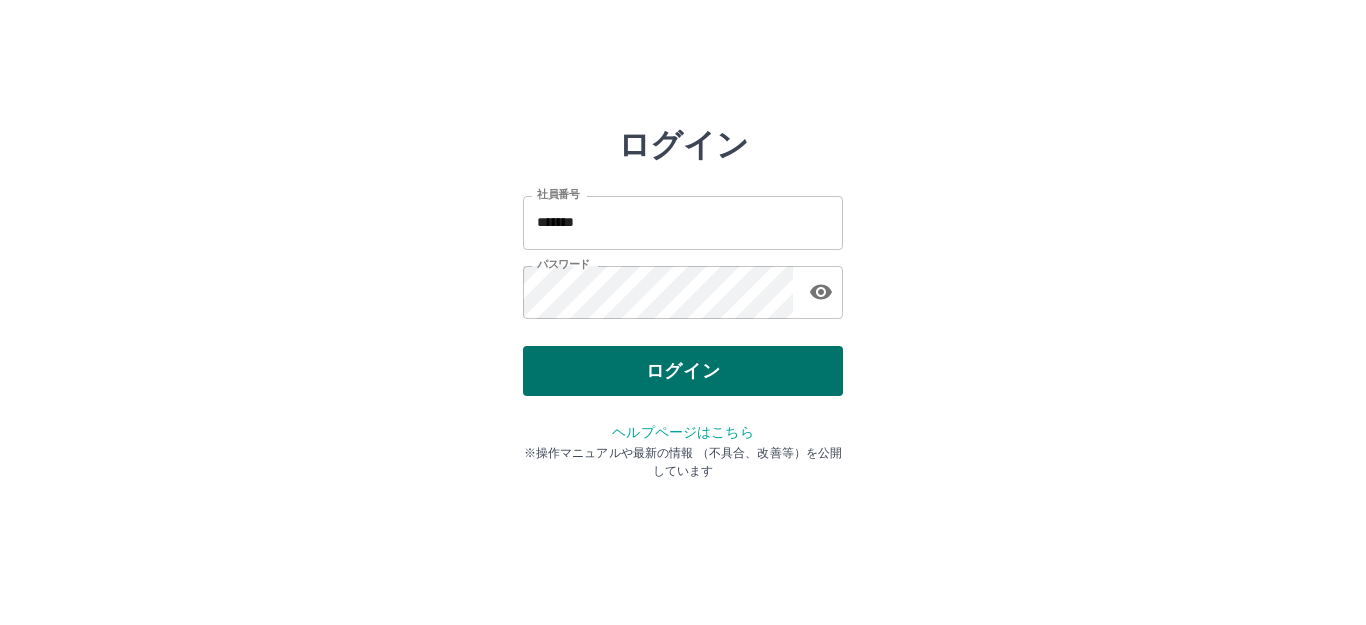 click on "ログイン" at bounding box center (683, 371) 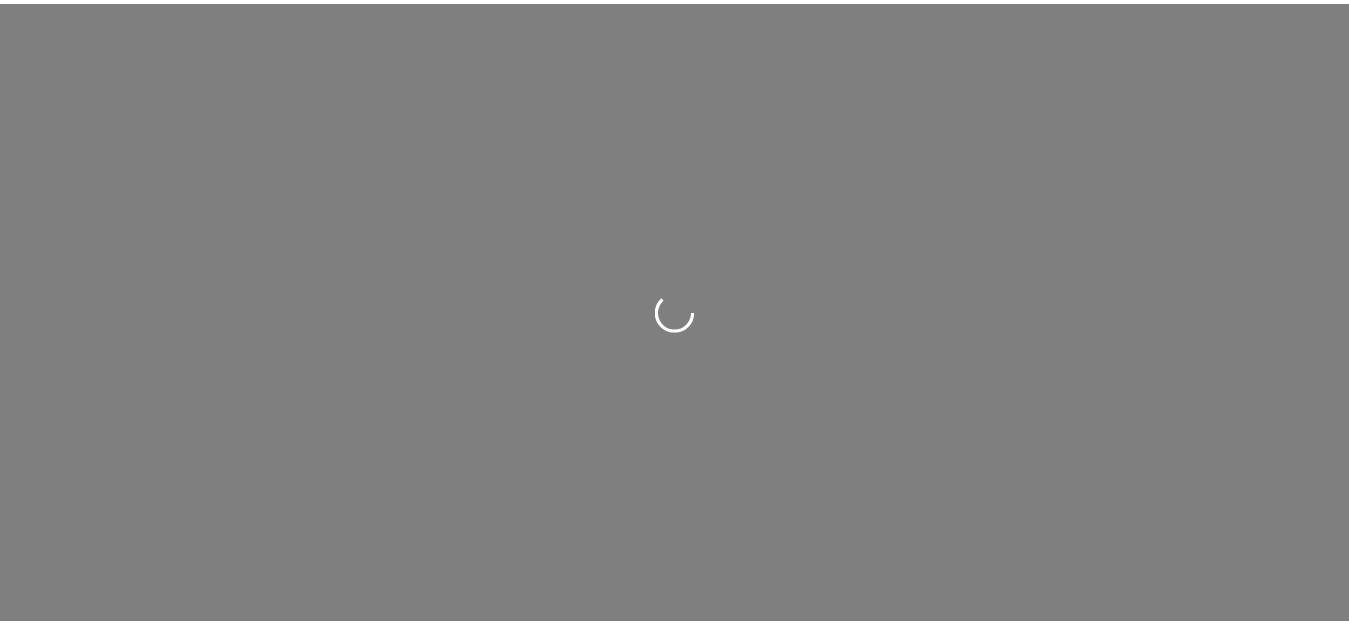 scroll, scrollTop: 0, scrollLeft: 0, axis: both 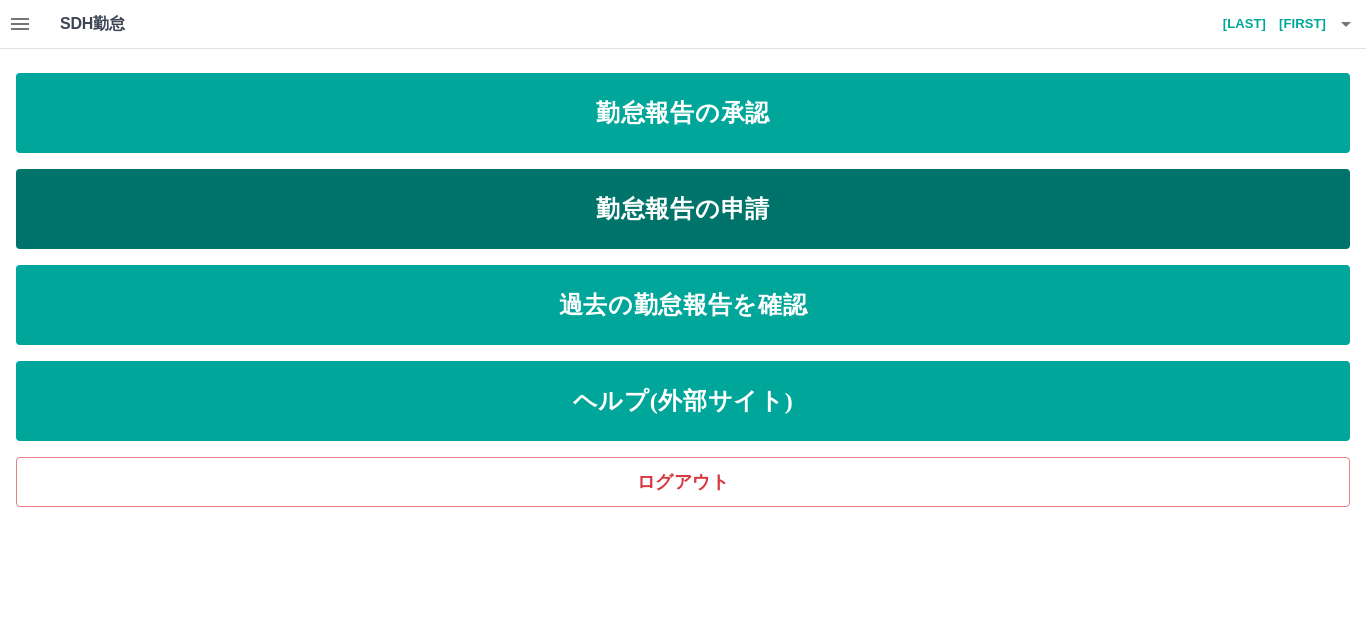 click on "勤怠報告の申請" at bounding box center (683, 209) 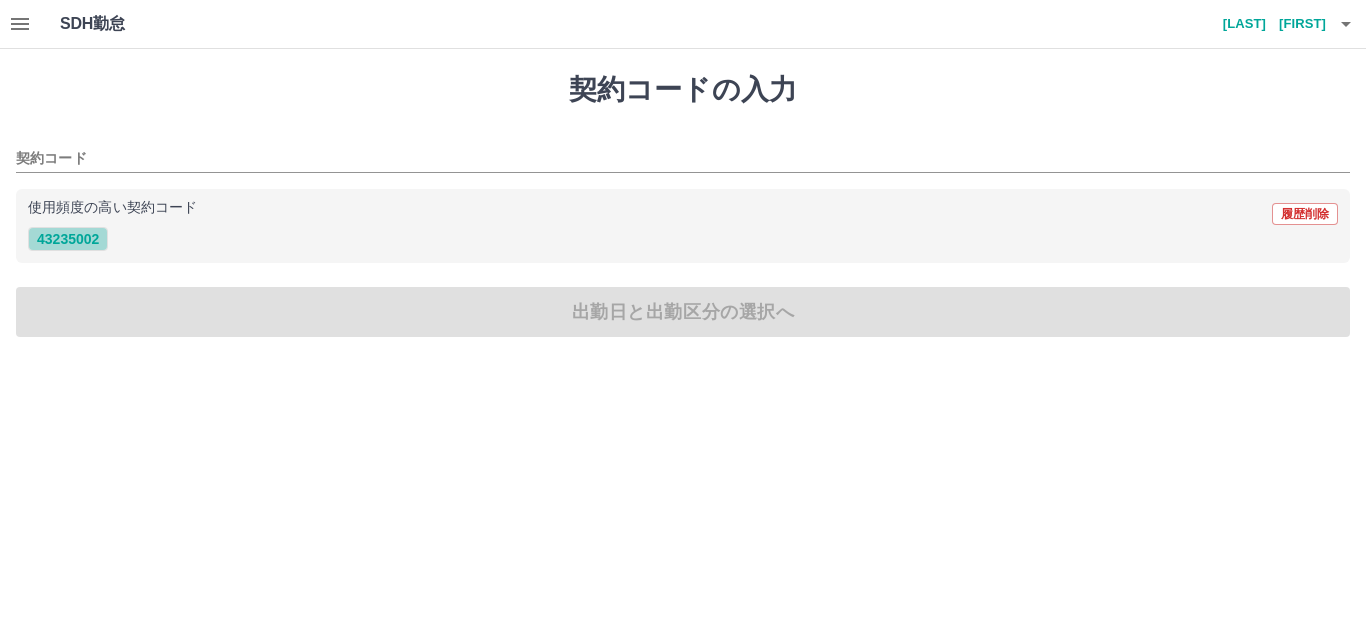 click on "43235002" at bounding box center [68, 239] 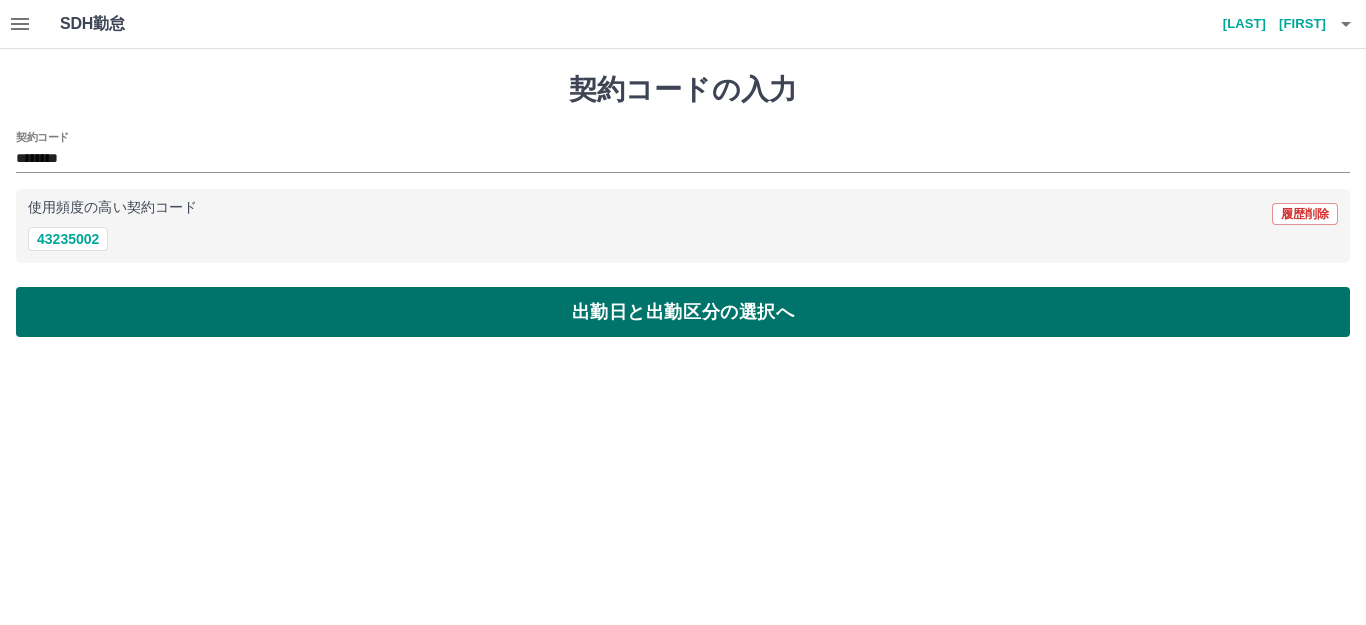 click on "出勤日と出勤区分の選択へ" at bounding box center (683, 312) 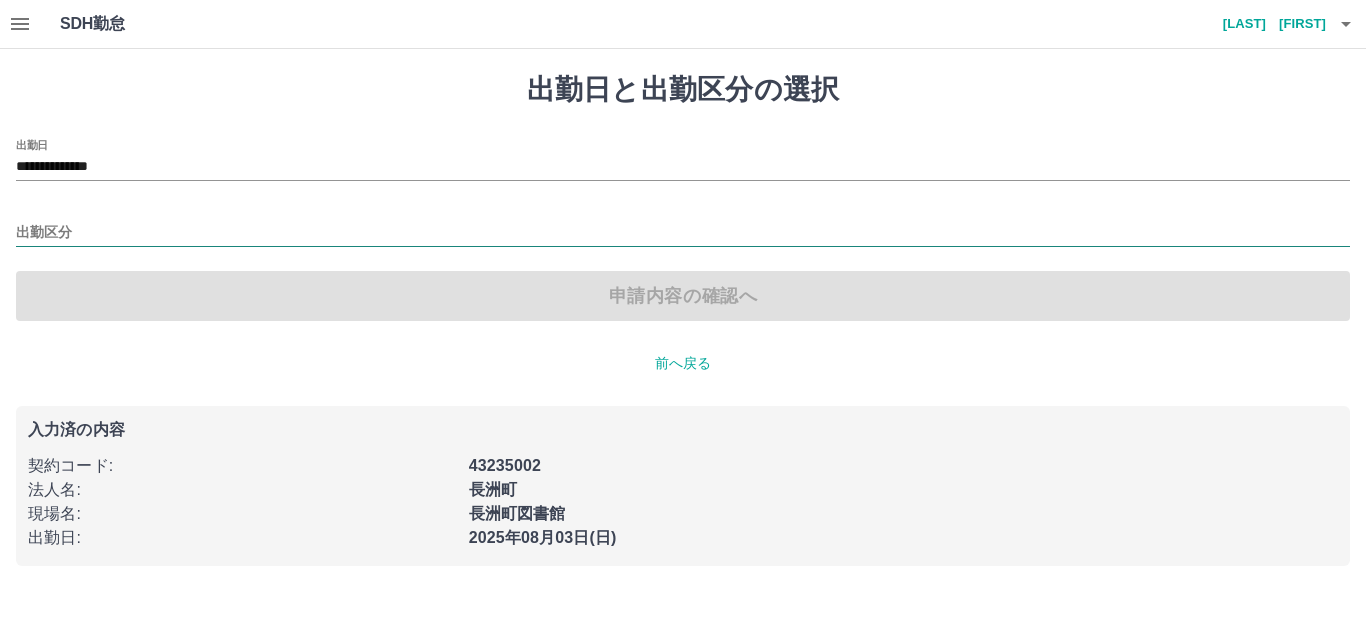 click on "出勤区分" at bounding box center (683, 233) 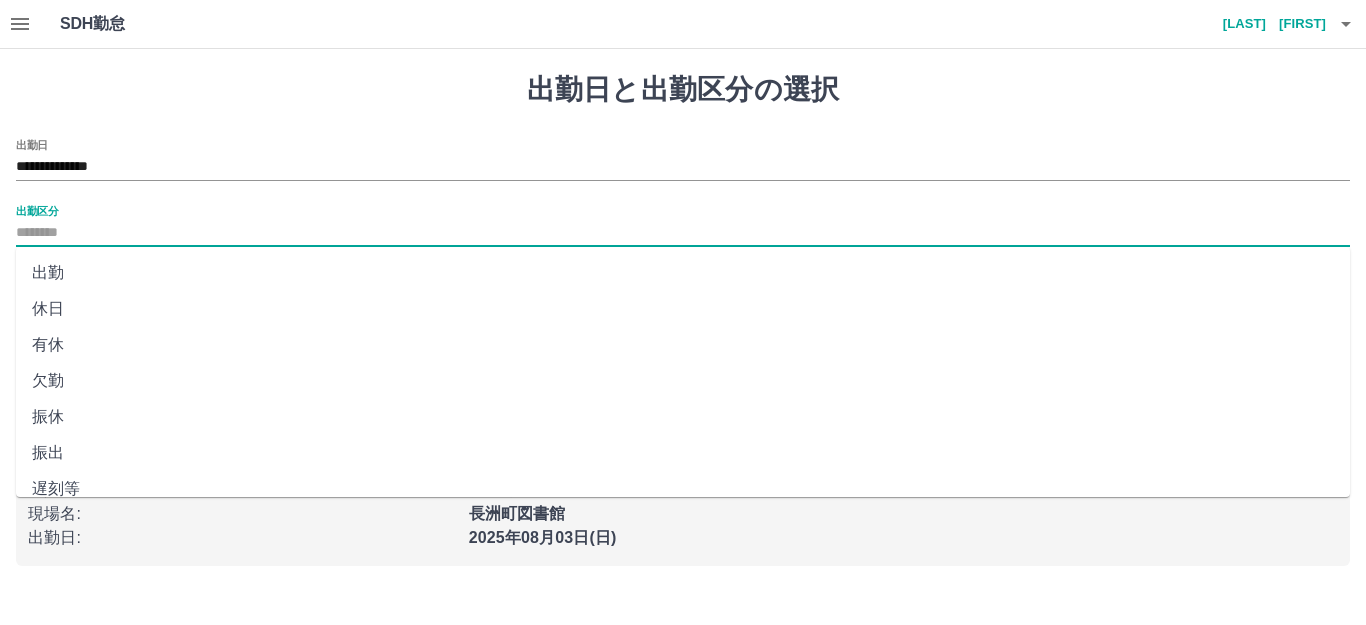 click on "出勤" at bounding box center [683, 273] 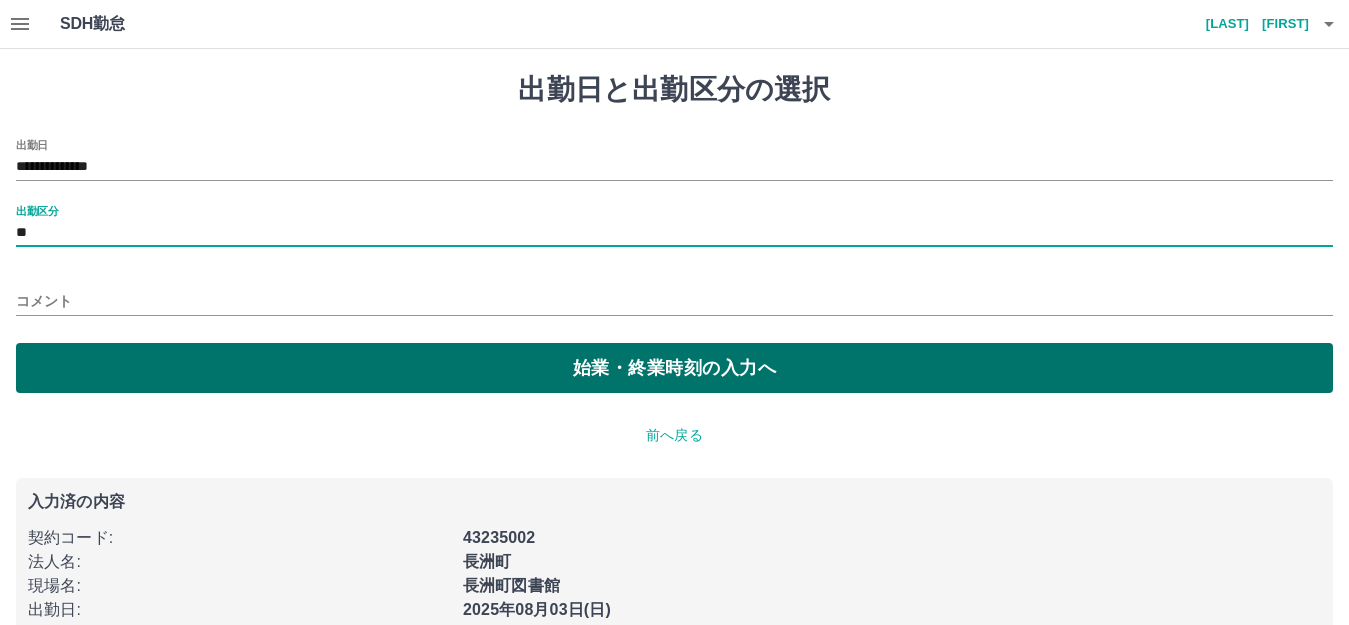 click on "始業・終業時刻の入力へ" at bounding box center (674, 368) 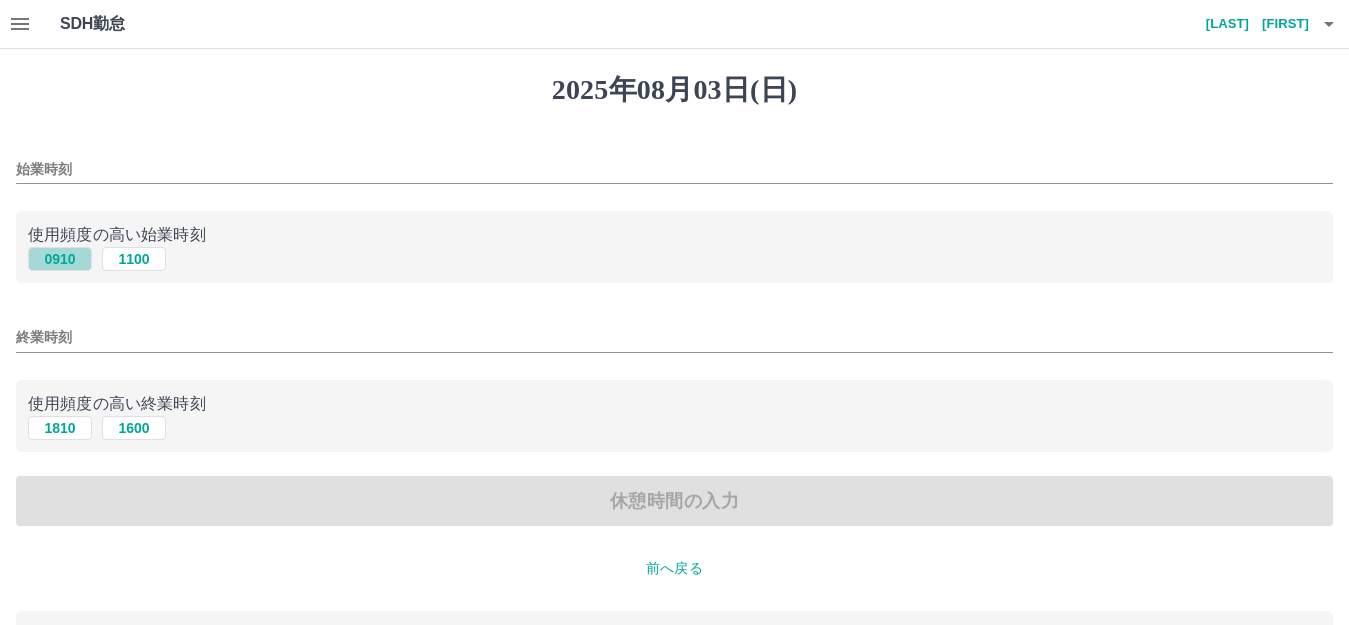 click on "0910" at bounding box center (60, 259) 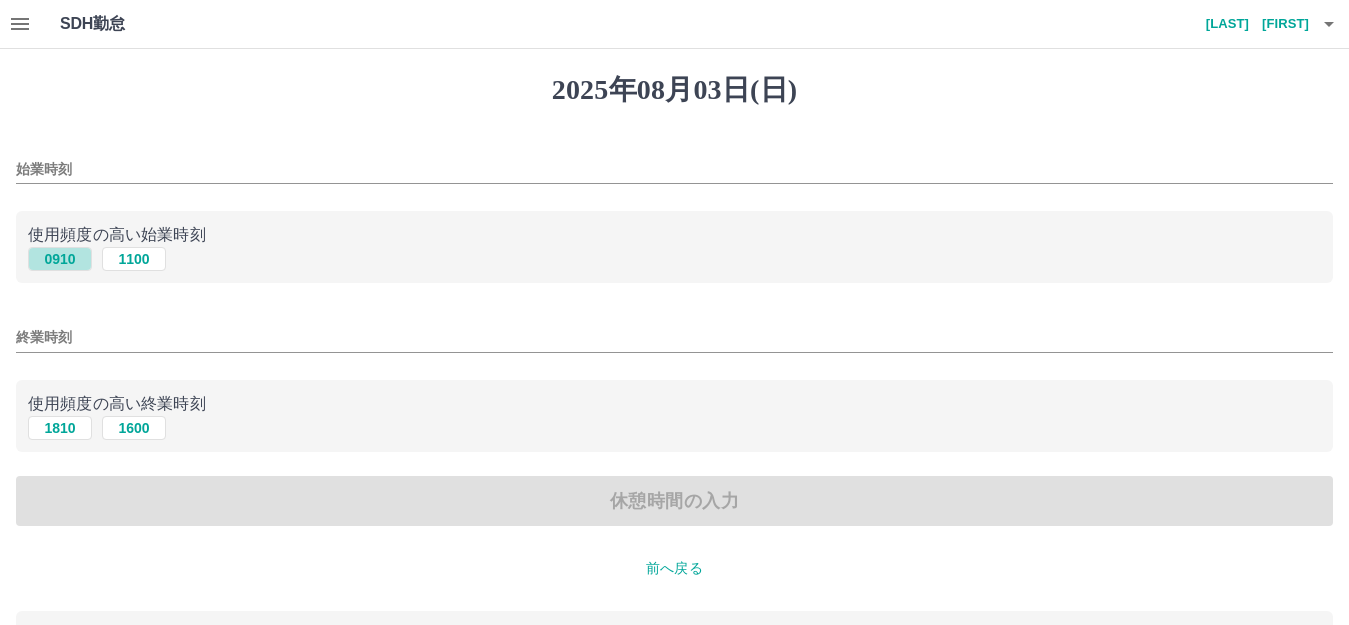 type on "****" 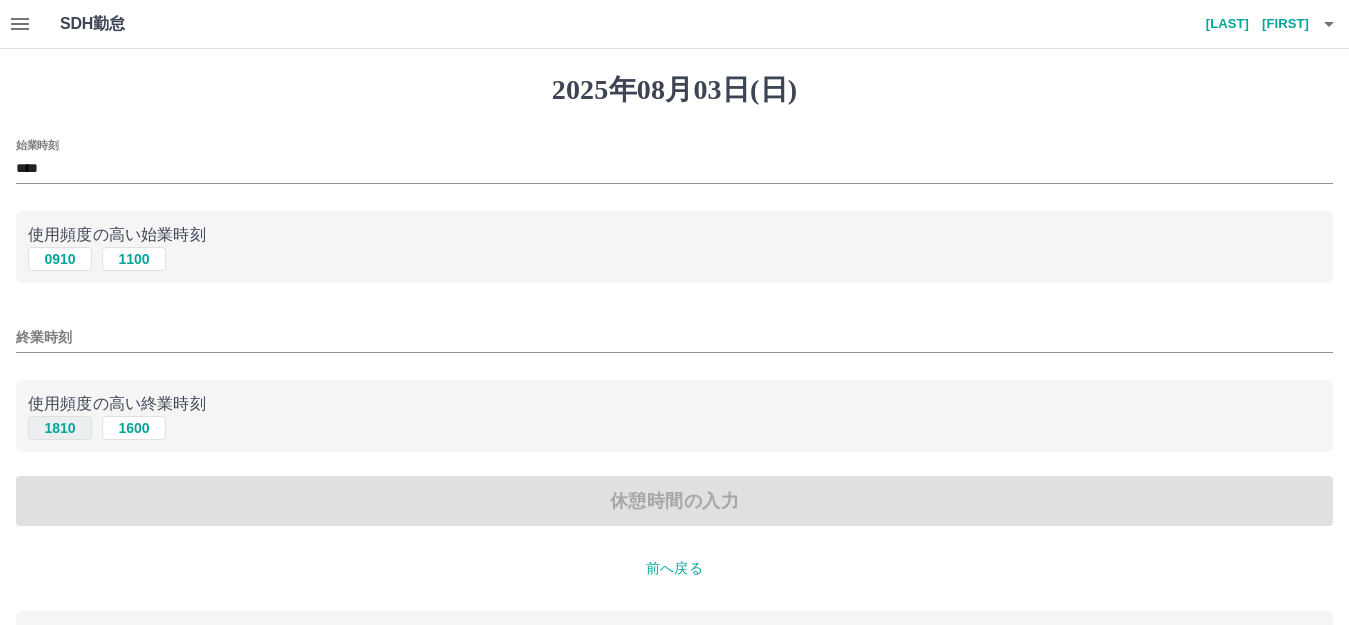 click on "1810" at bounding box center [60, 428] 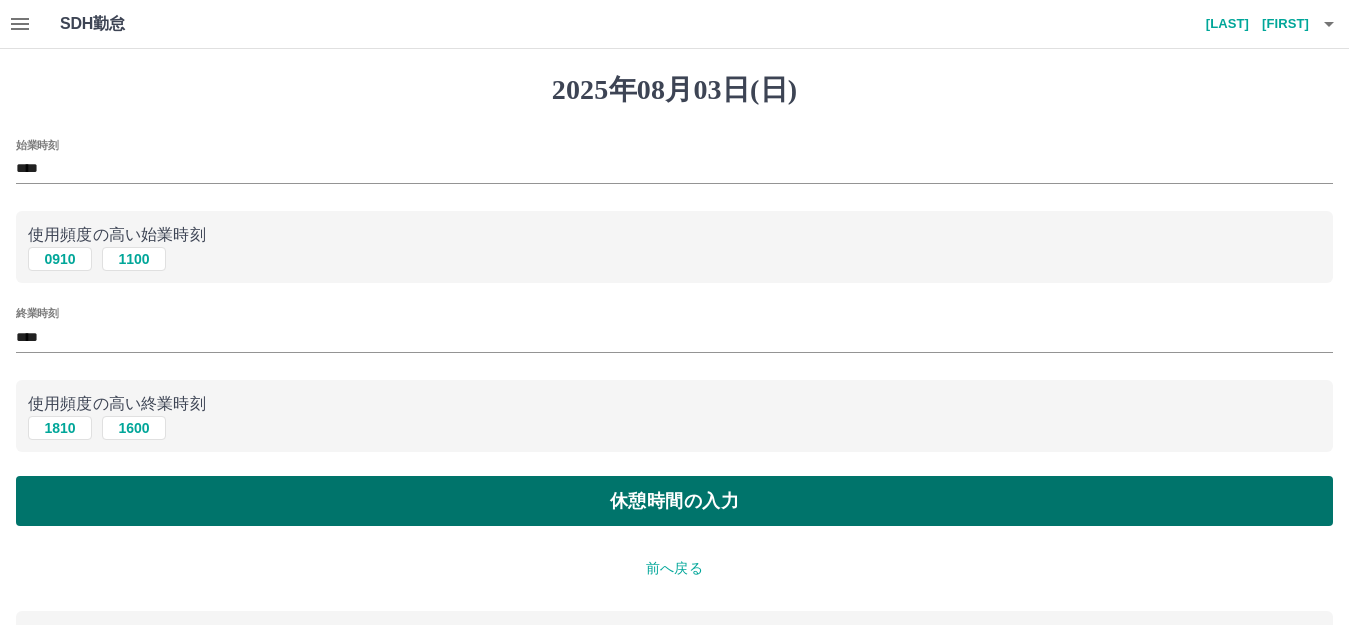 click on "休憩時間の入力" at bounding box center [674, 501] 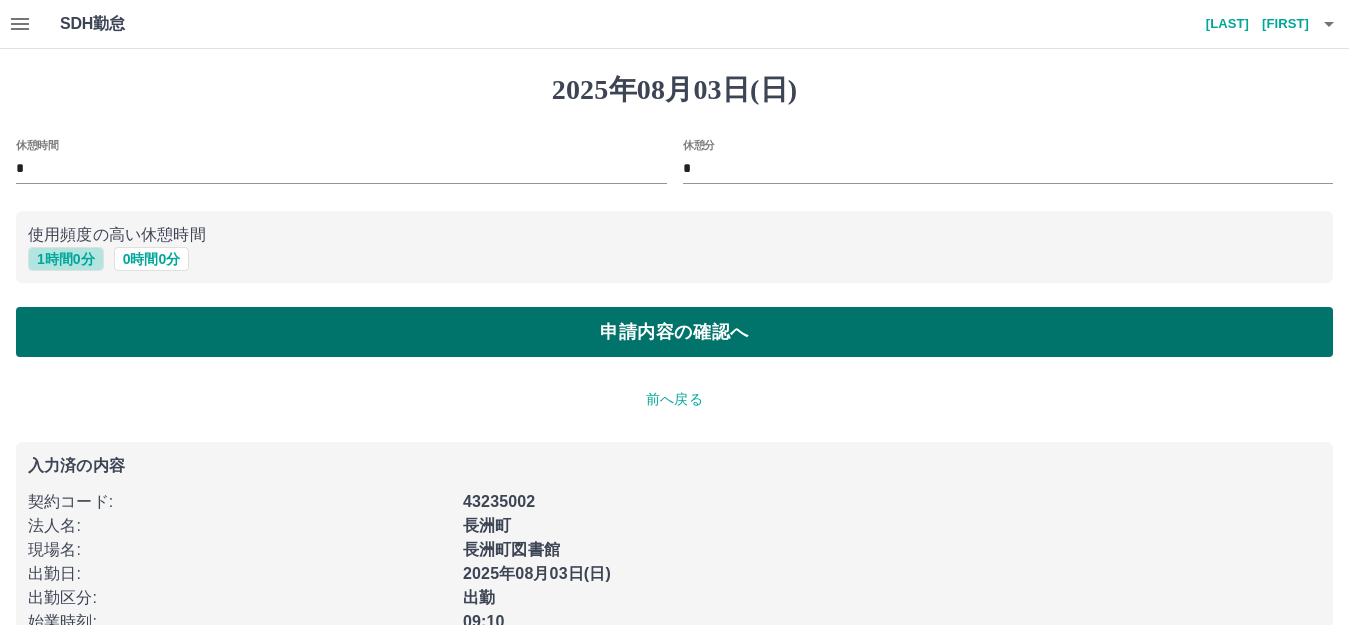 drag, startPoint x: 82, startPoint y: 268, endPoint x: 106, endPoint y: 309, distance: 47.507893 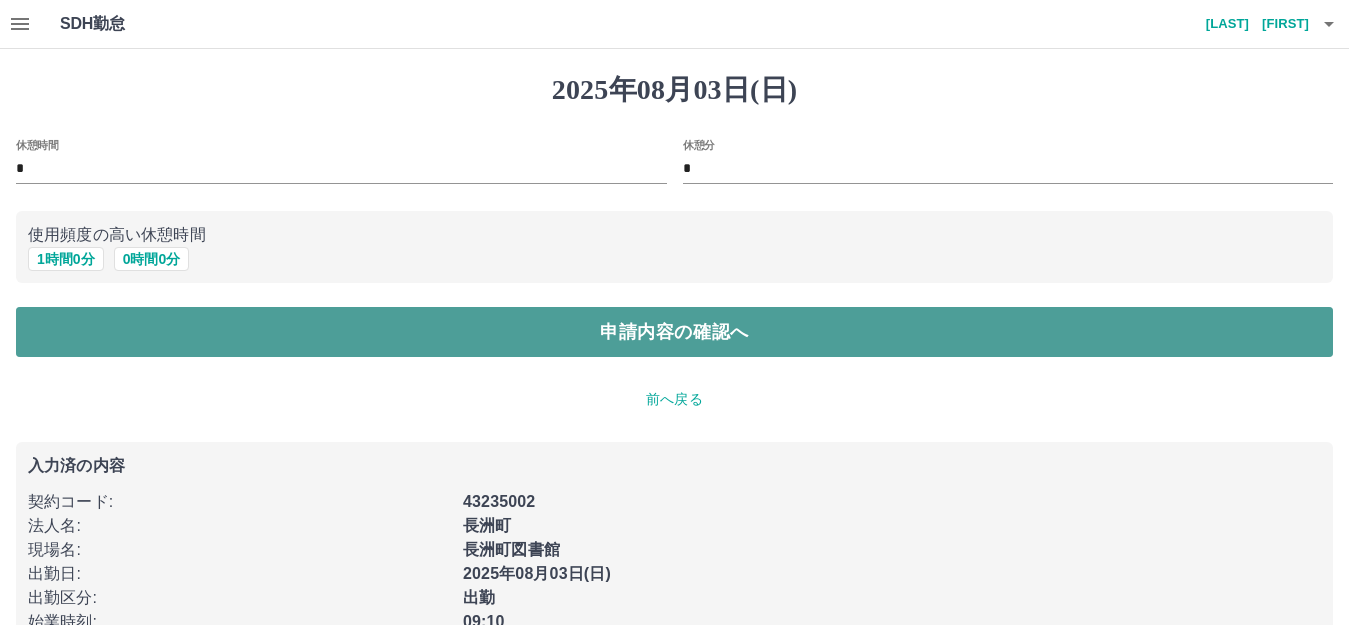 click on "申請内容の確認へ" at bounding box center [674, 332] 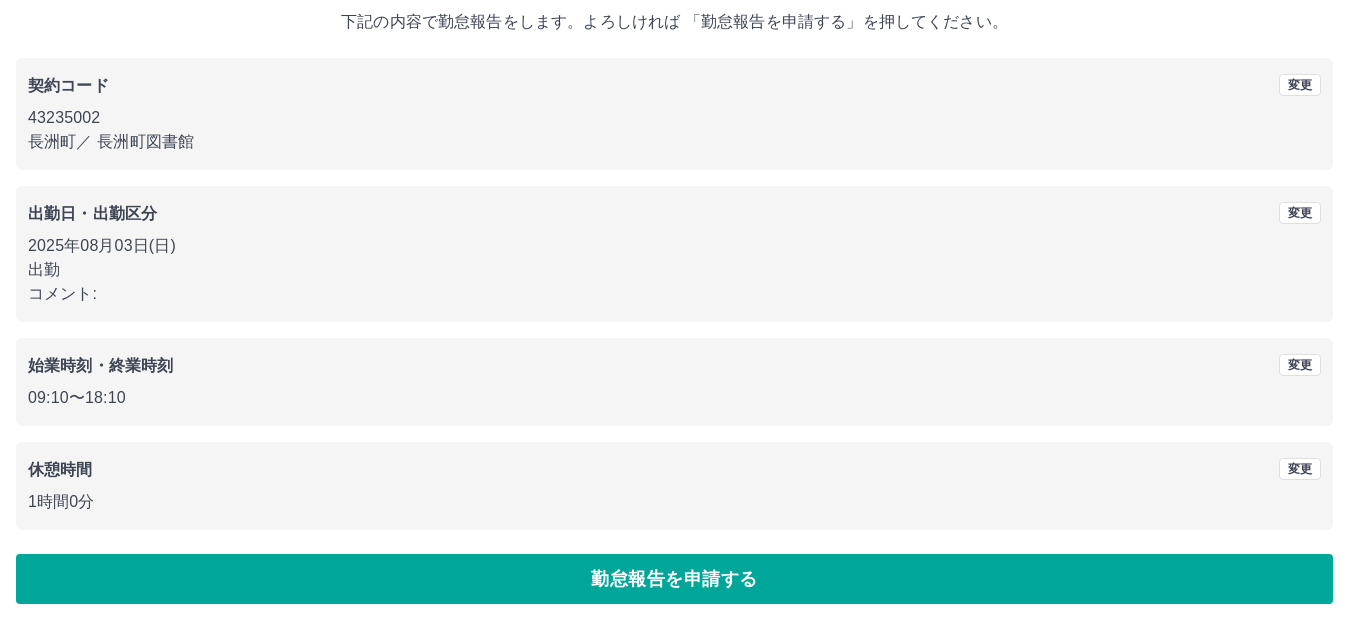 scroll, scrollTop: 124, scrollLeft: 0, axis: vertical 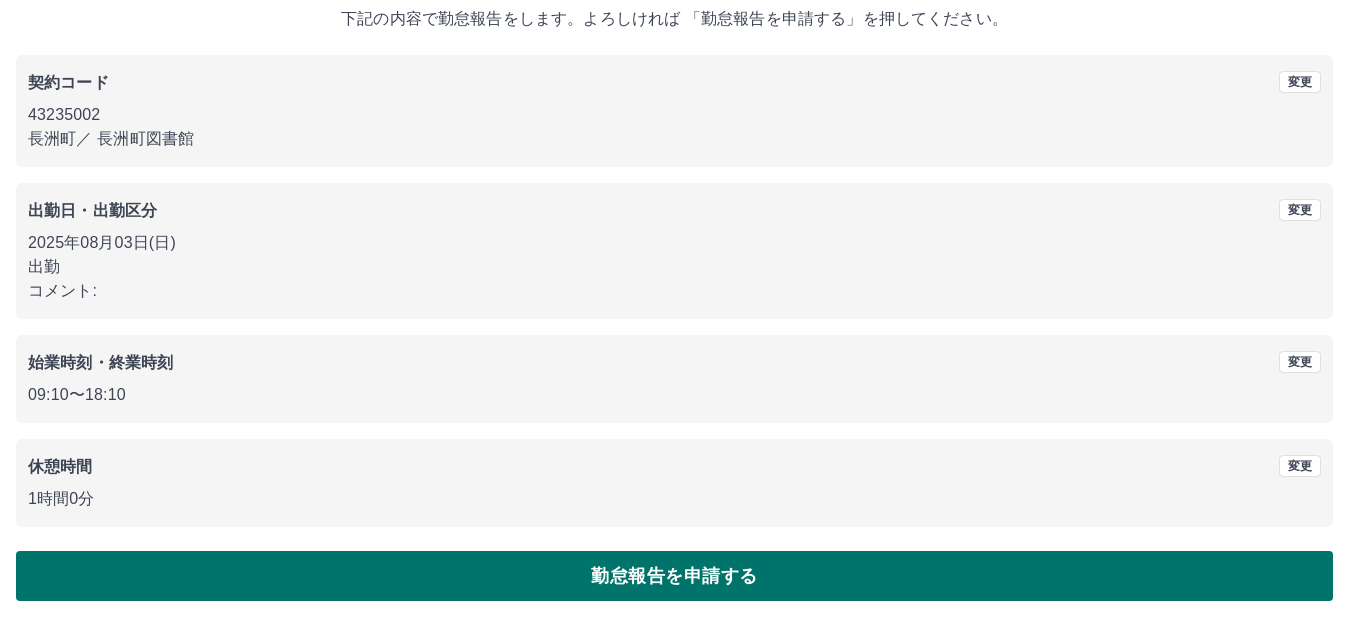 click on "勤怠報告を申請する" at bounding box center (674, 576) 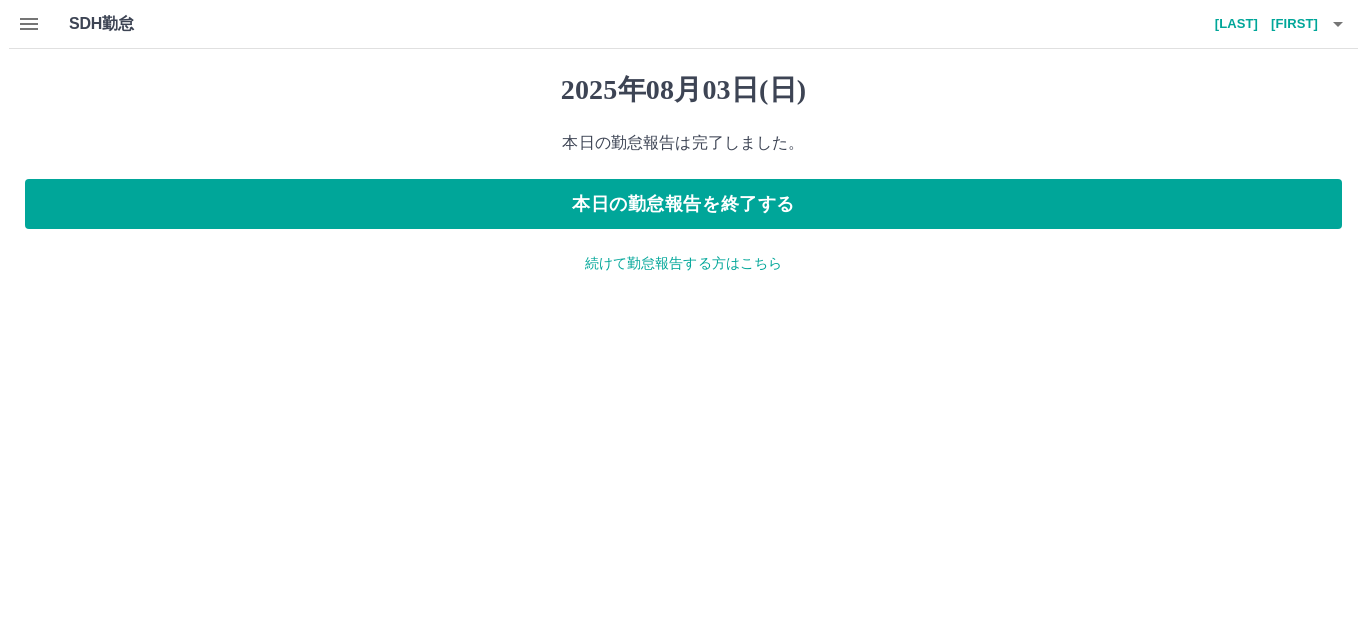 scroll, scrollTop: 0, scrollLeft: 0, axis: both 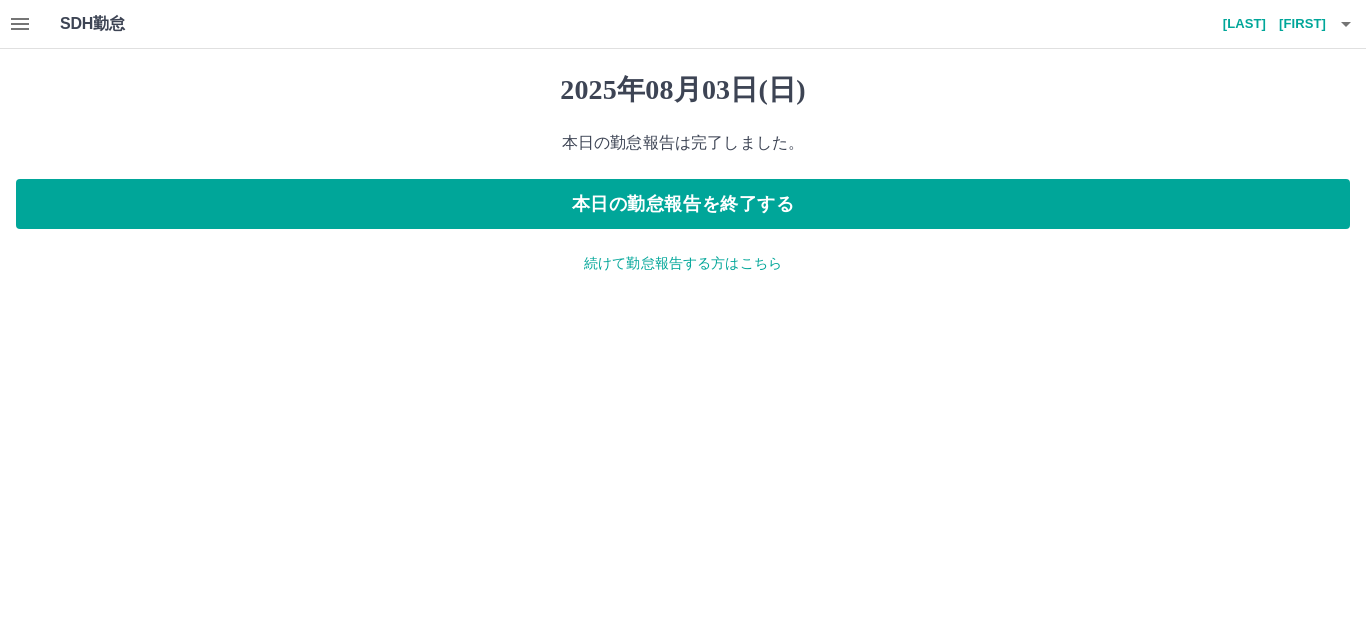 click on "続けて勤怠報告する方はこちら" at bounding box center [683, 263] 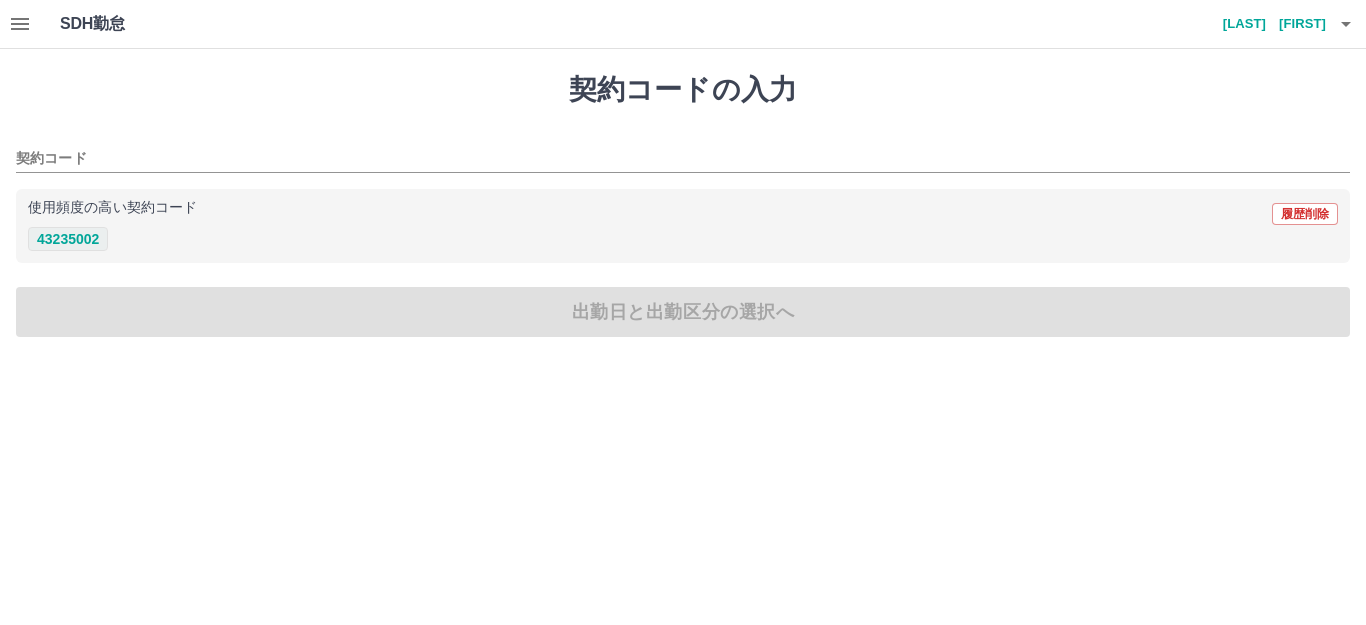 click on "43235002" at bounding box center (68, 239) 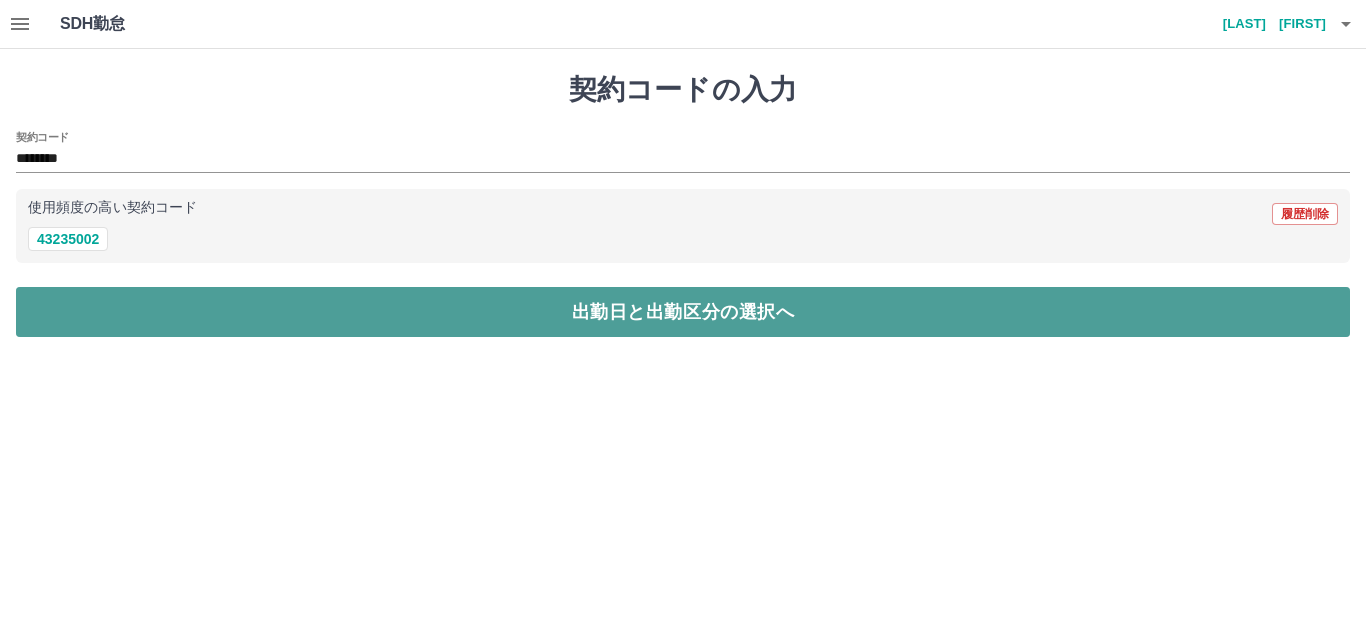 click on "出勤日と出勤区分の選択へ" at bounding box center [683, 312] 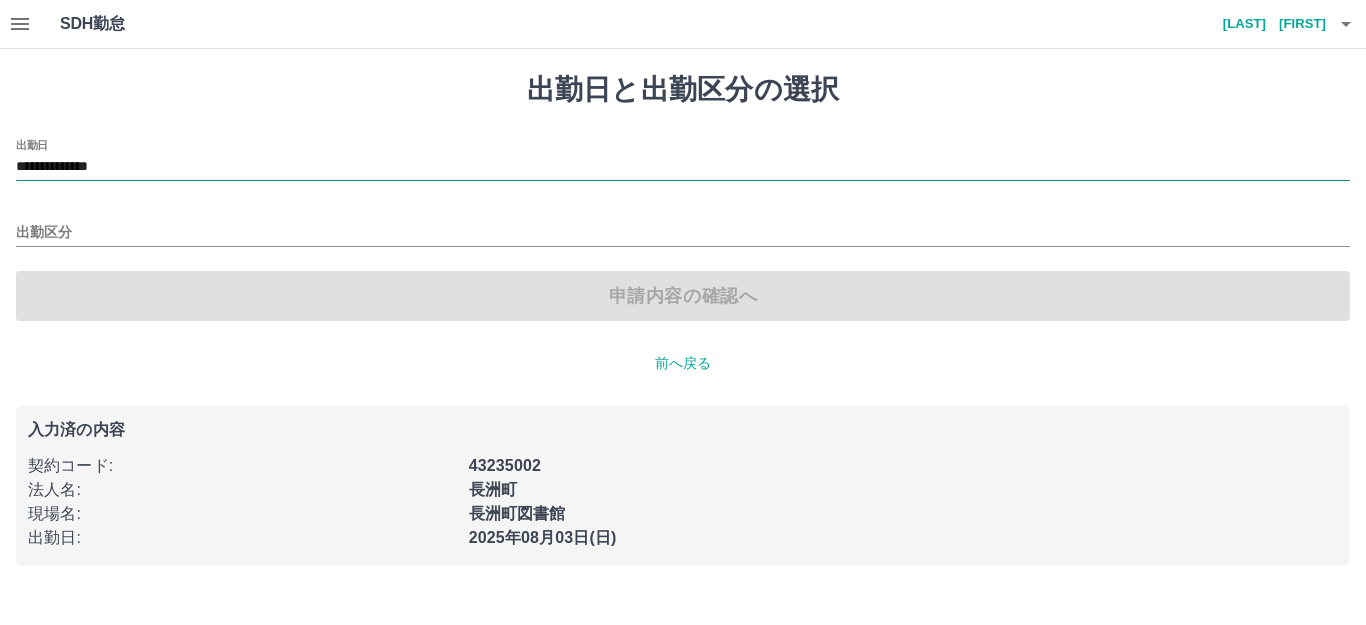 click on "**********" at bounding box center [683, 167] 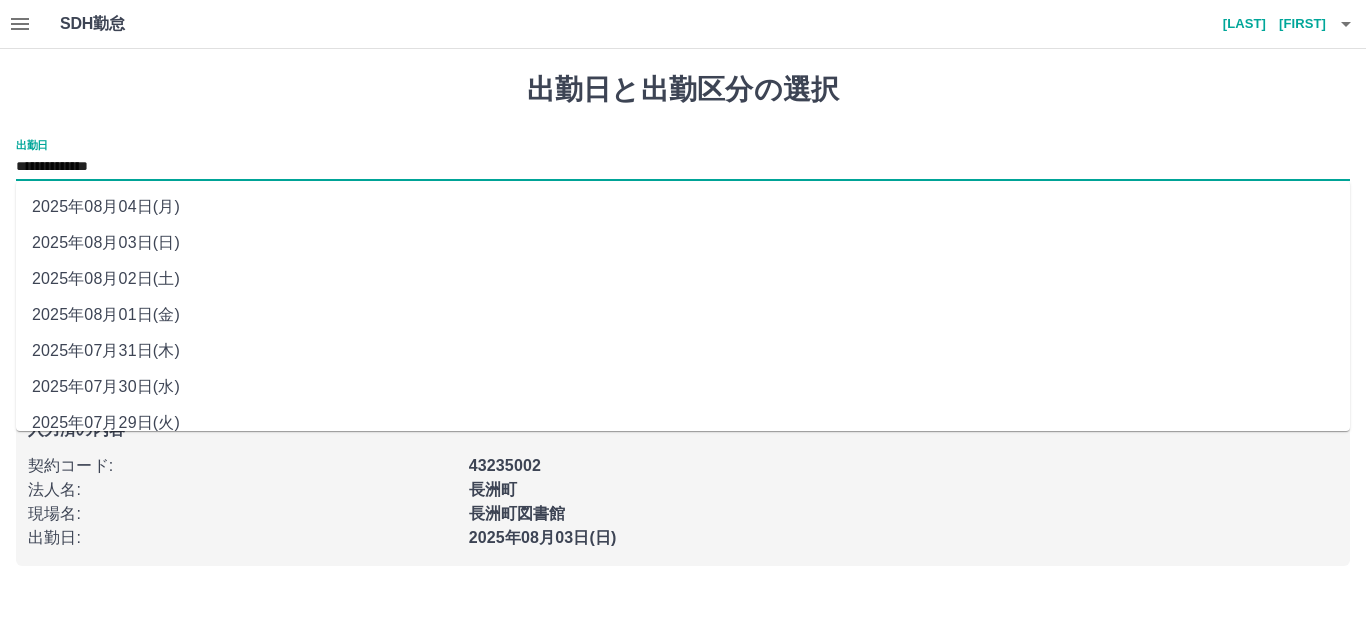 drag, startPoint x: 139, startPoint y: 210, endPoint x: 142, endPoint y: 228, distance: 18.248287 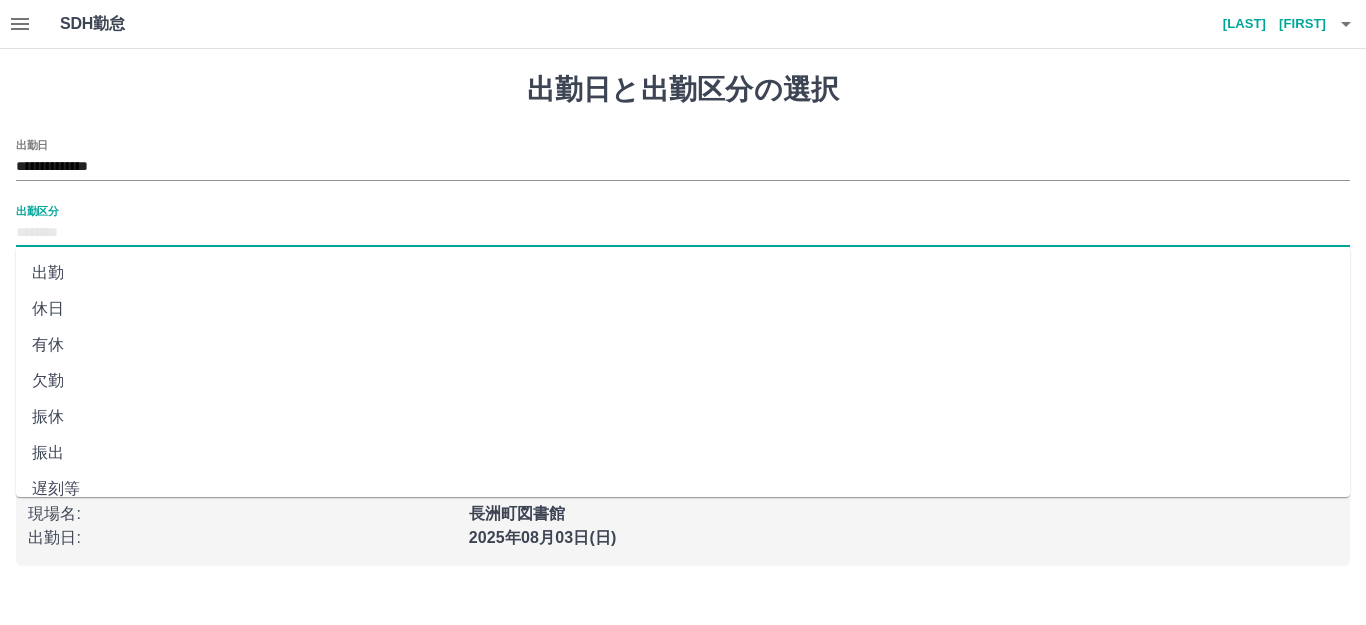 click on "出勤区分" at bounding box center (683, 233) 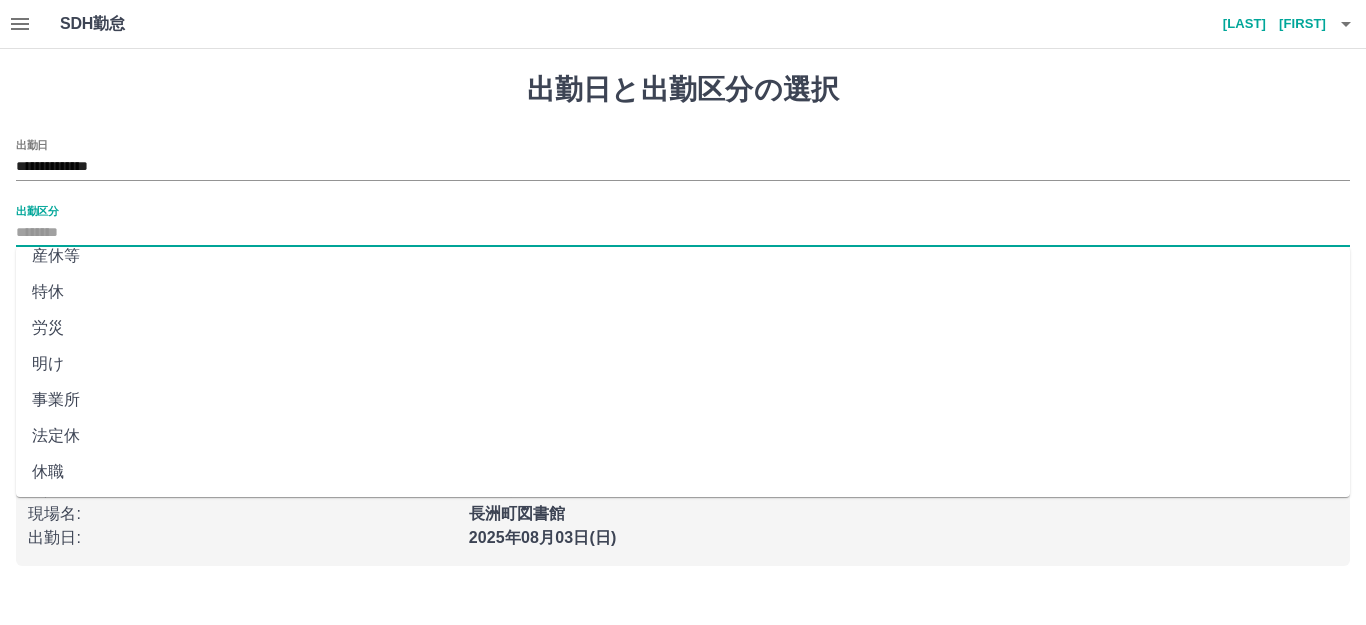 scroll, scrollTop: 414, scrollLeft: 0, axis: vertical 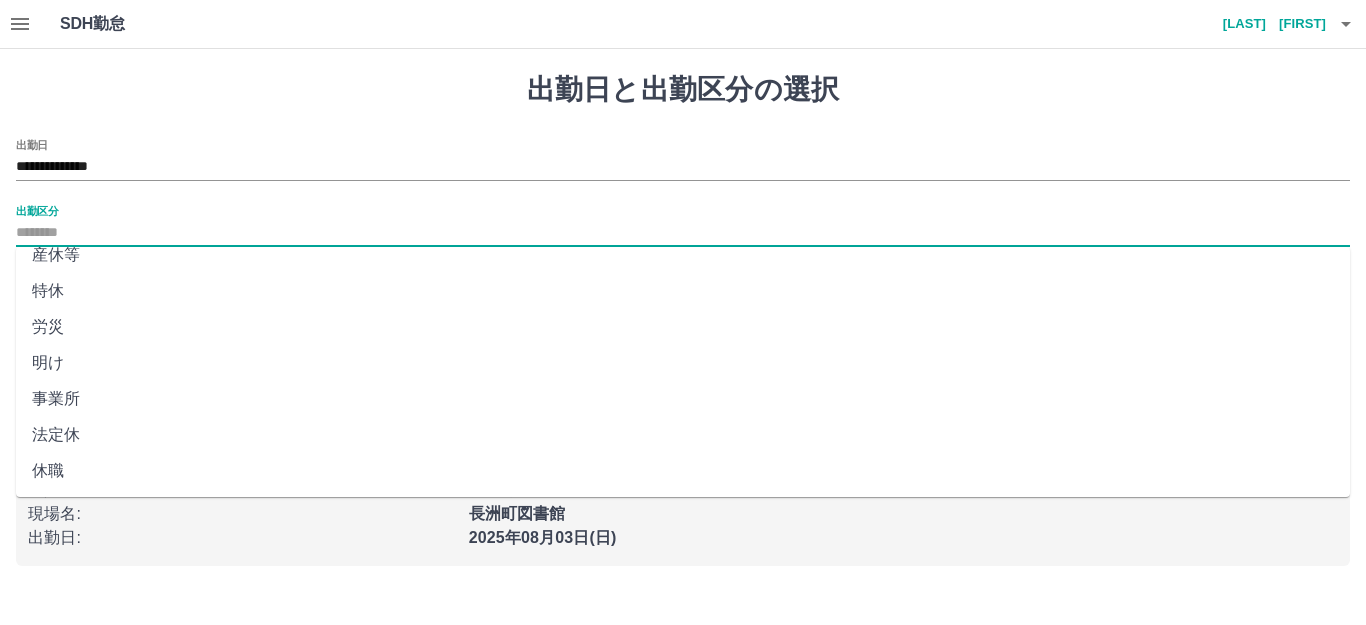 click on "法定休" at bounding box center [683, 435] 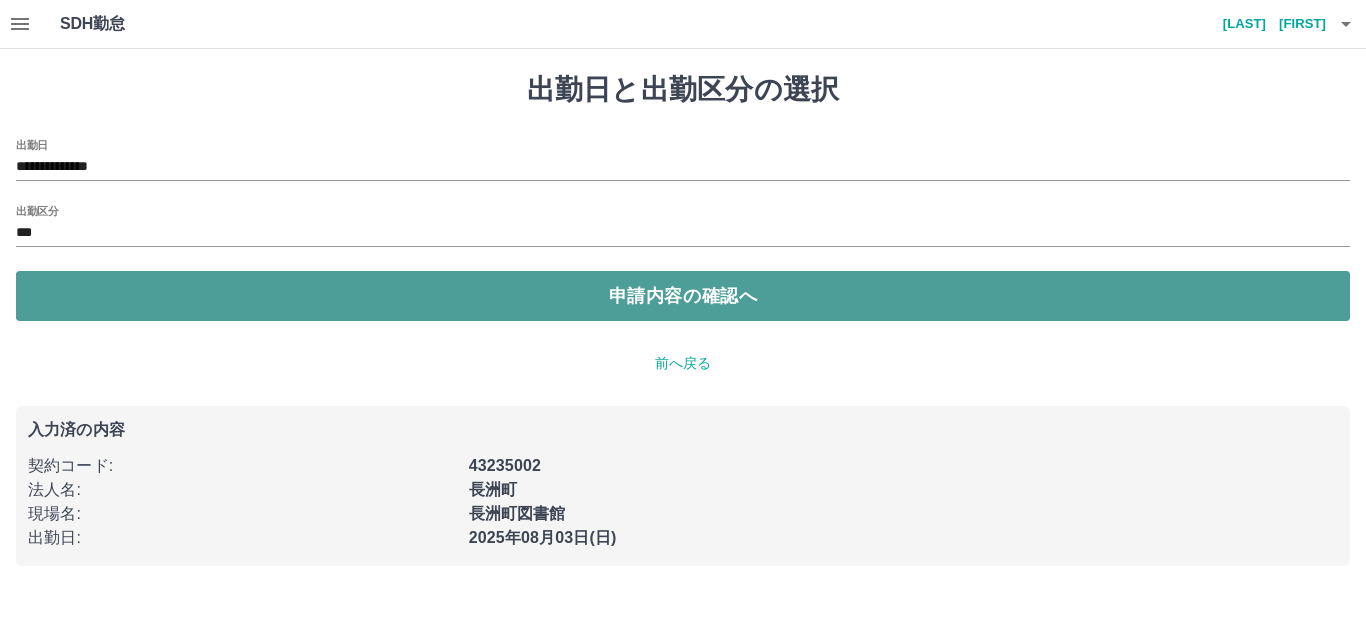 click on "申請内容の確認へ" at bounding box center (683, 296) 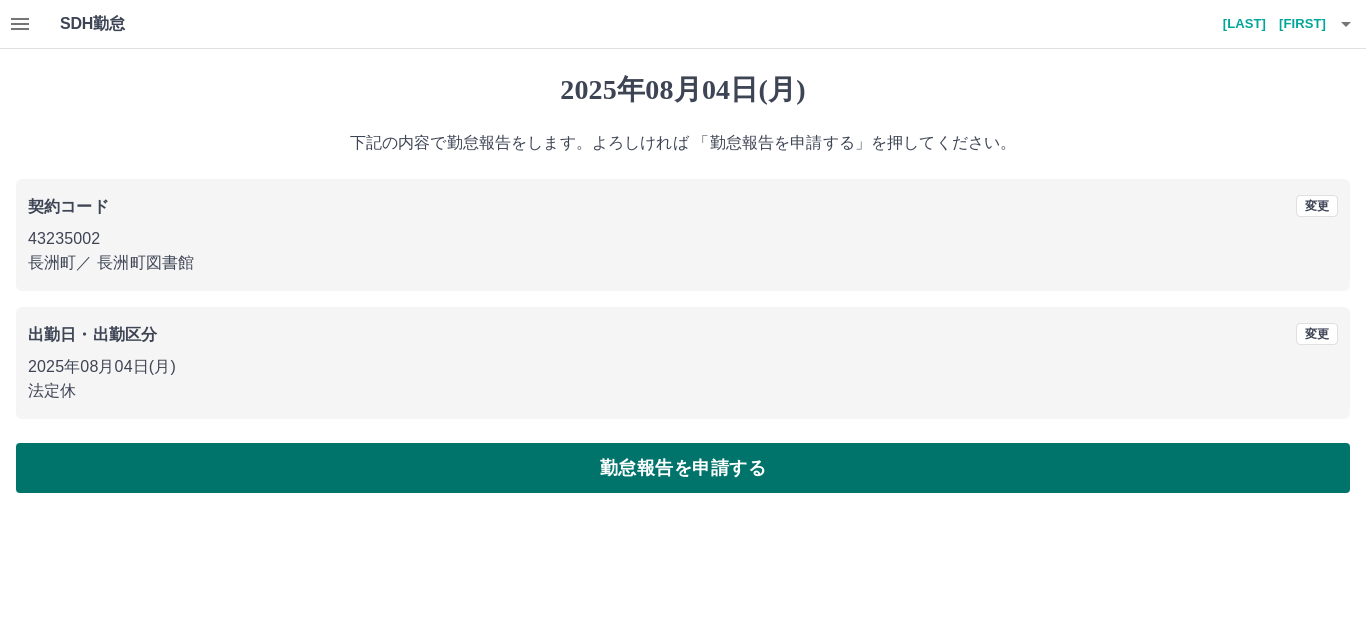 click on "勤怠報告を申請する" at bounding box center [683, 468] 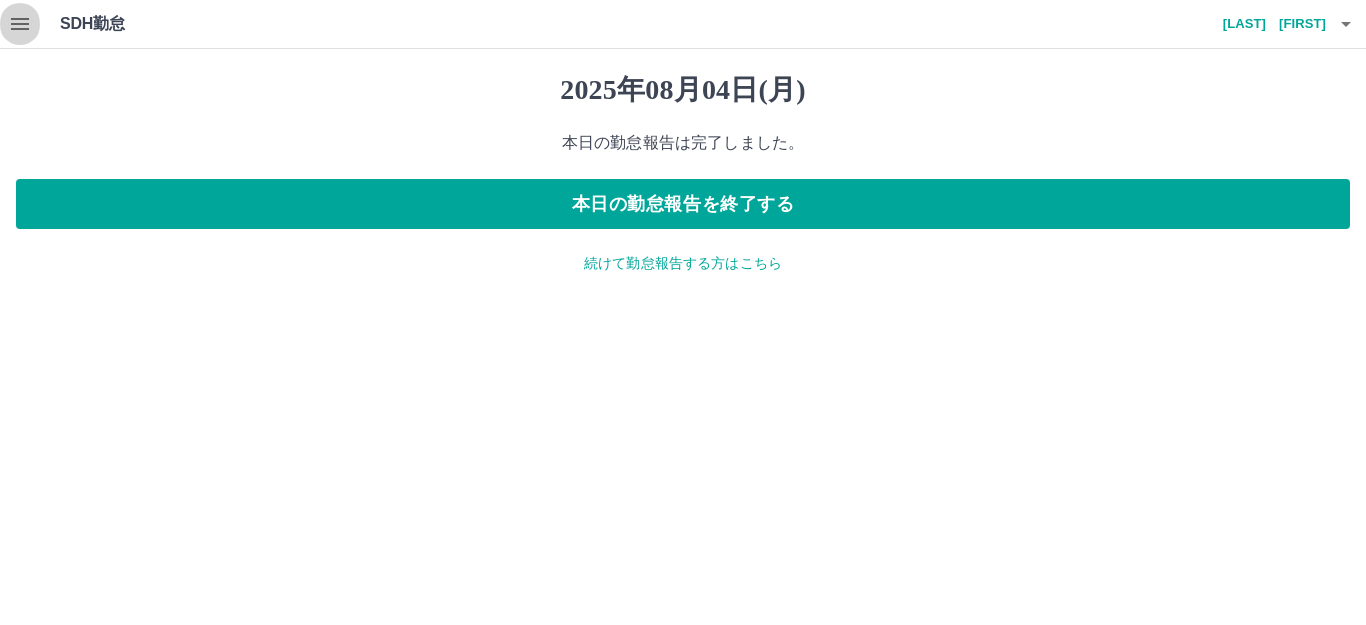 click 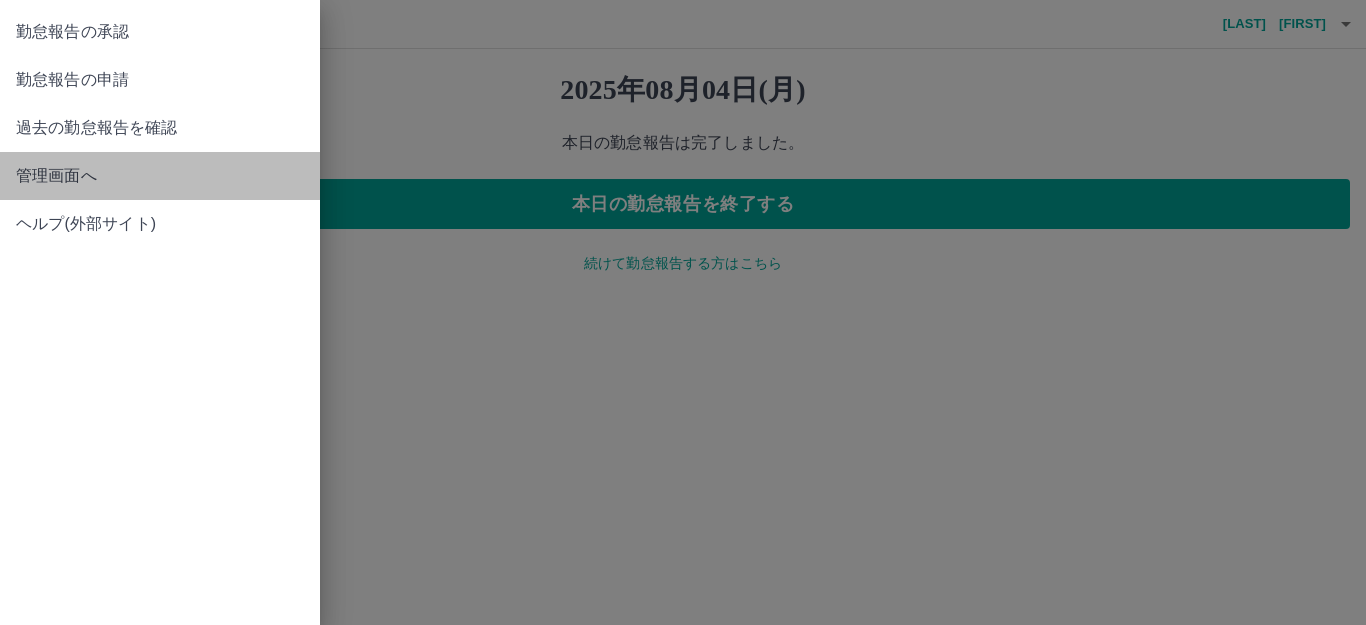 click on "管理画面へ" at bounding box center [160, 176] 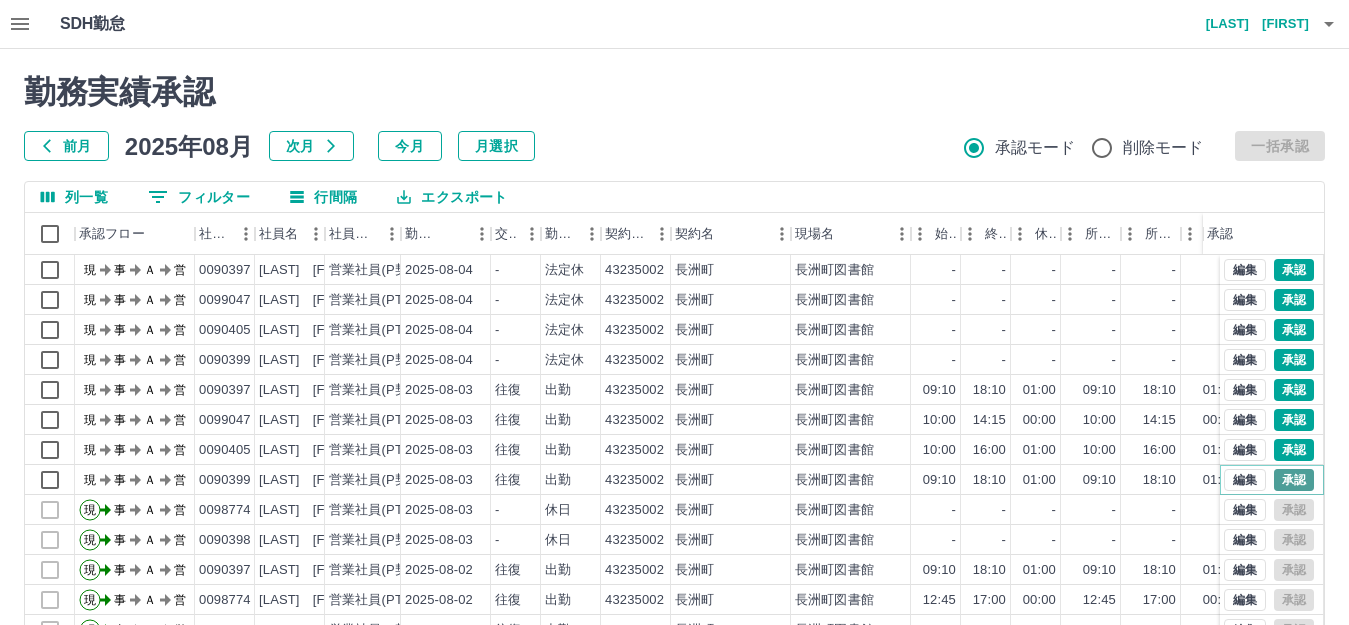 click on "承認" at bounding box center (1294, 480) 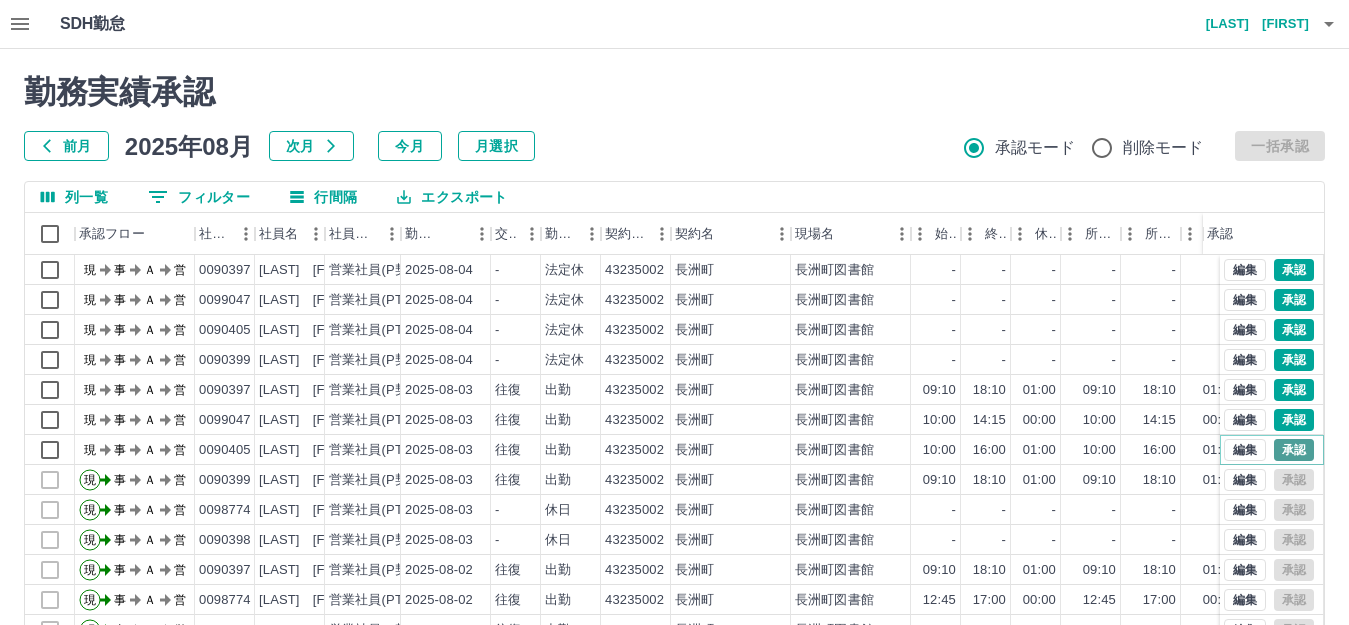 click on "承認" at bounding box center (1294, 450) 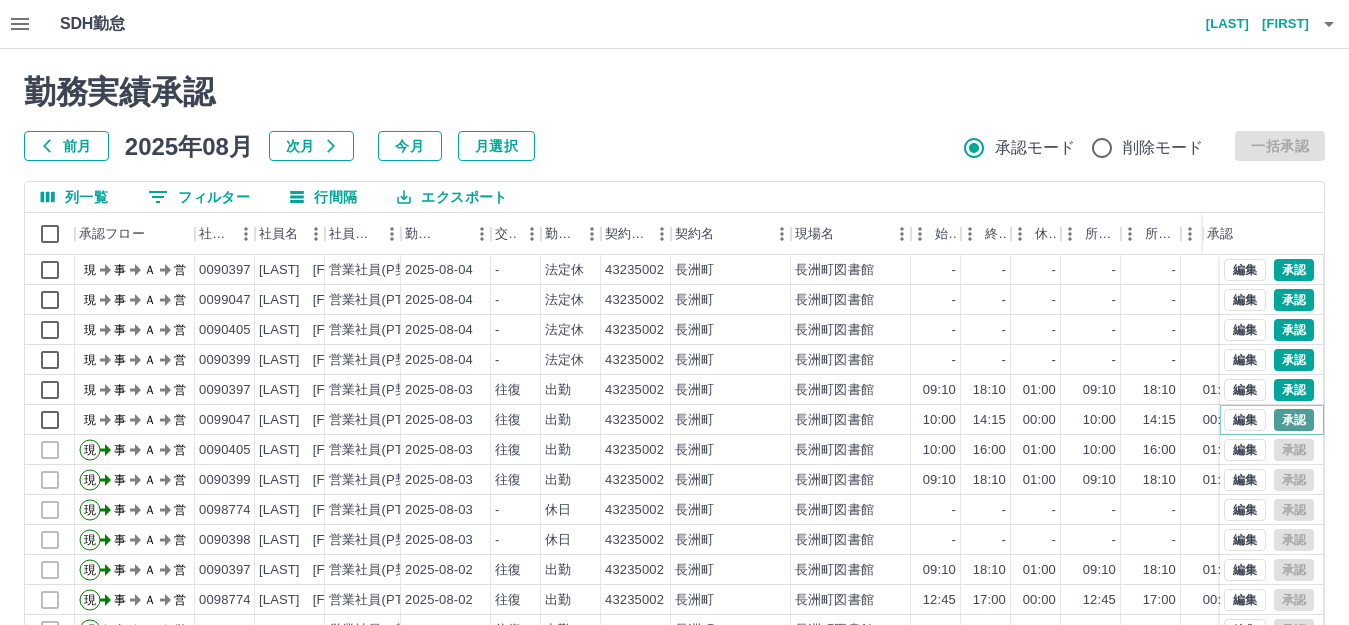 click on "承認" at bounding box center (1294, 420) 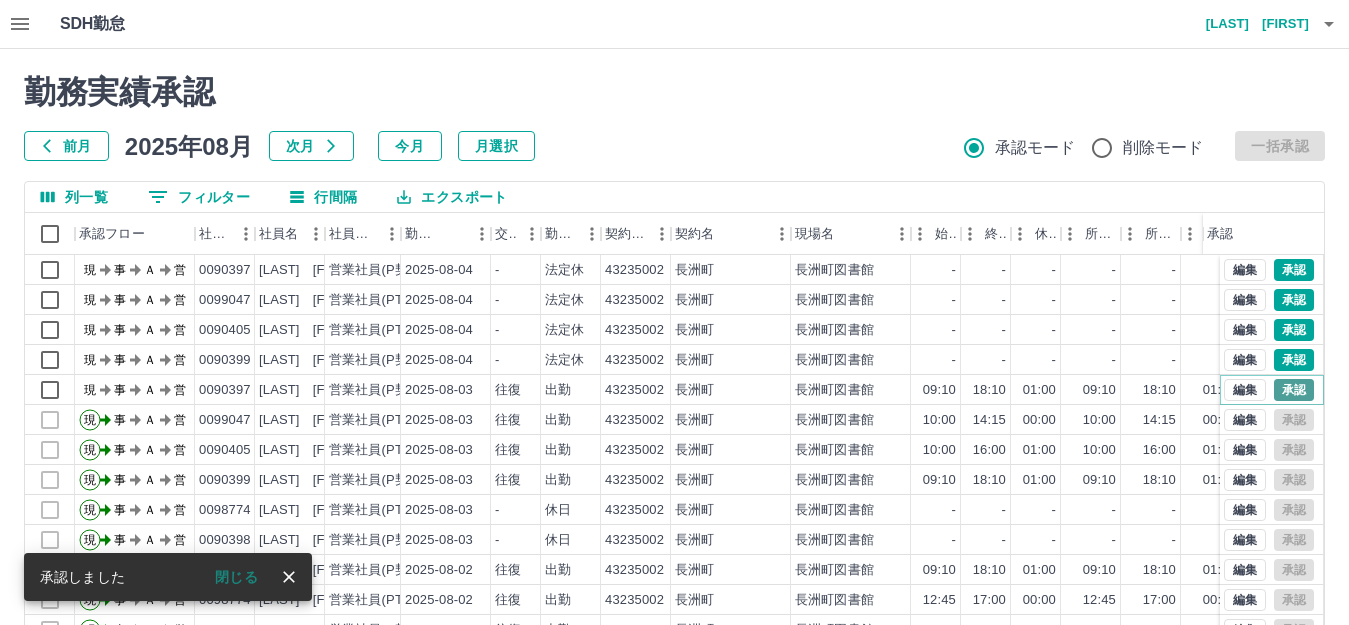click on "承認" at bounding box center (1294, 390) 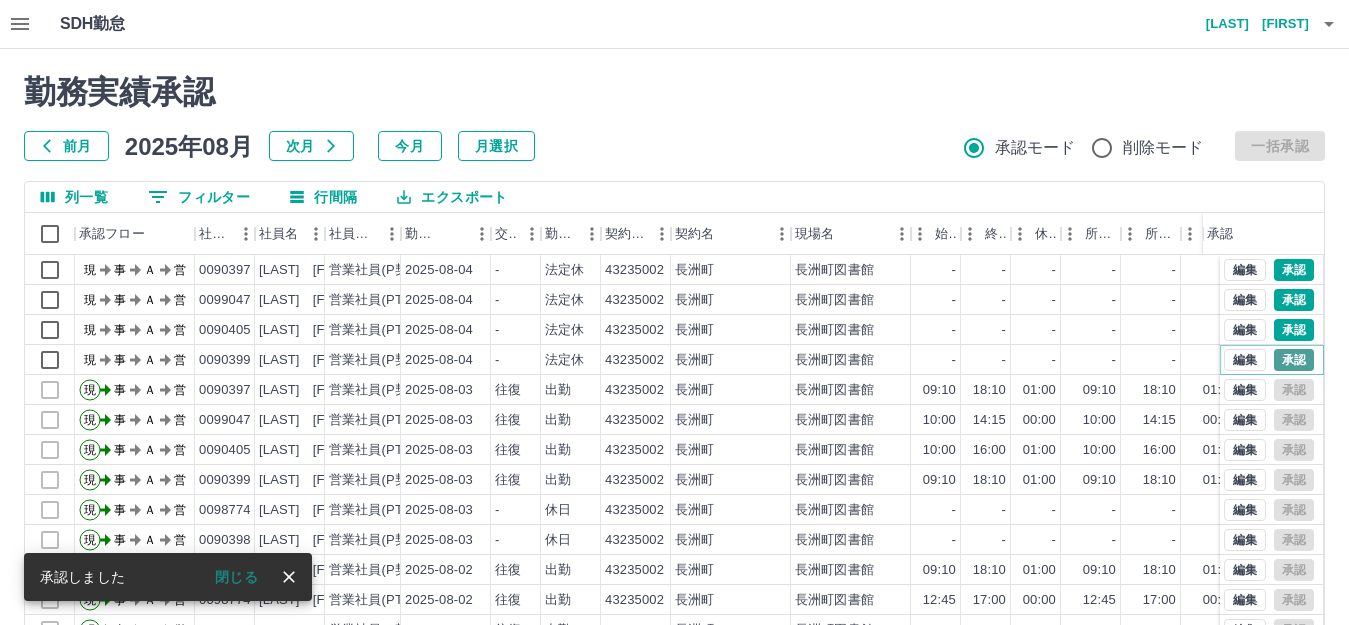 click on "承認" at bounding box center (1294, 360) 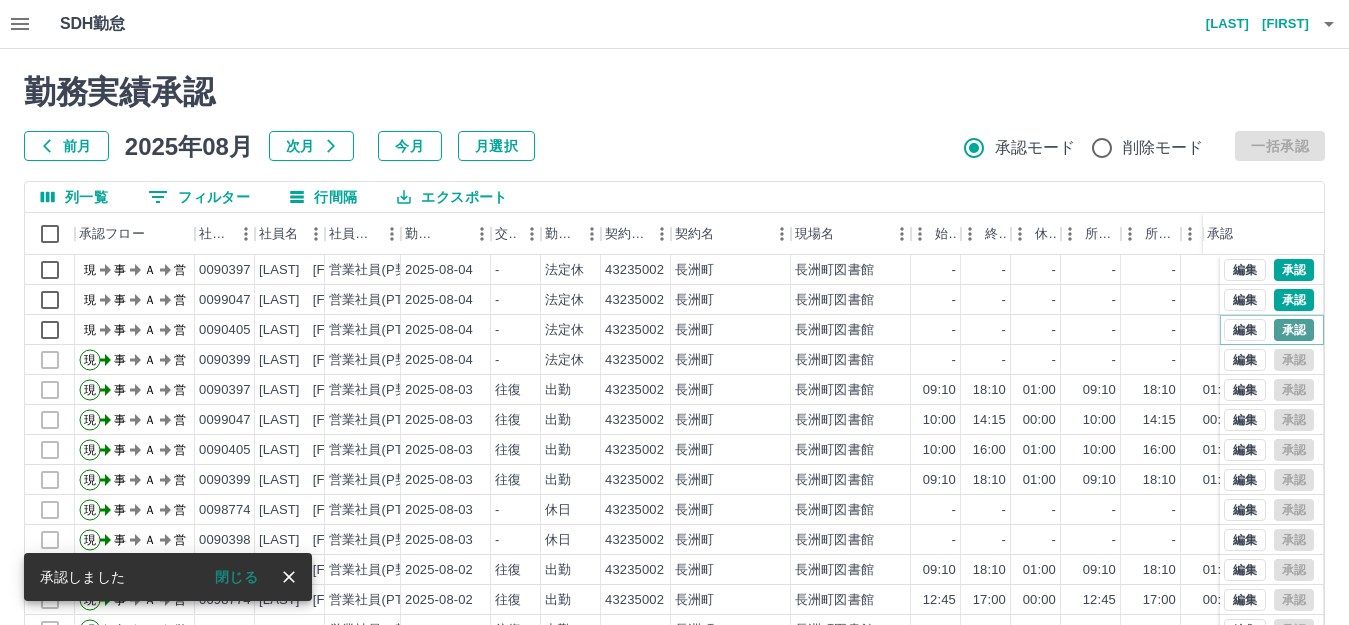 click on "承認" at bounding box center [1294, 330] 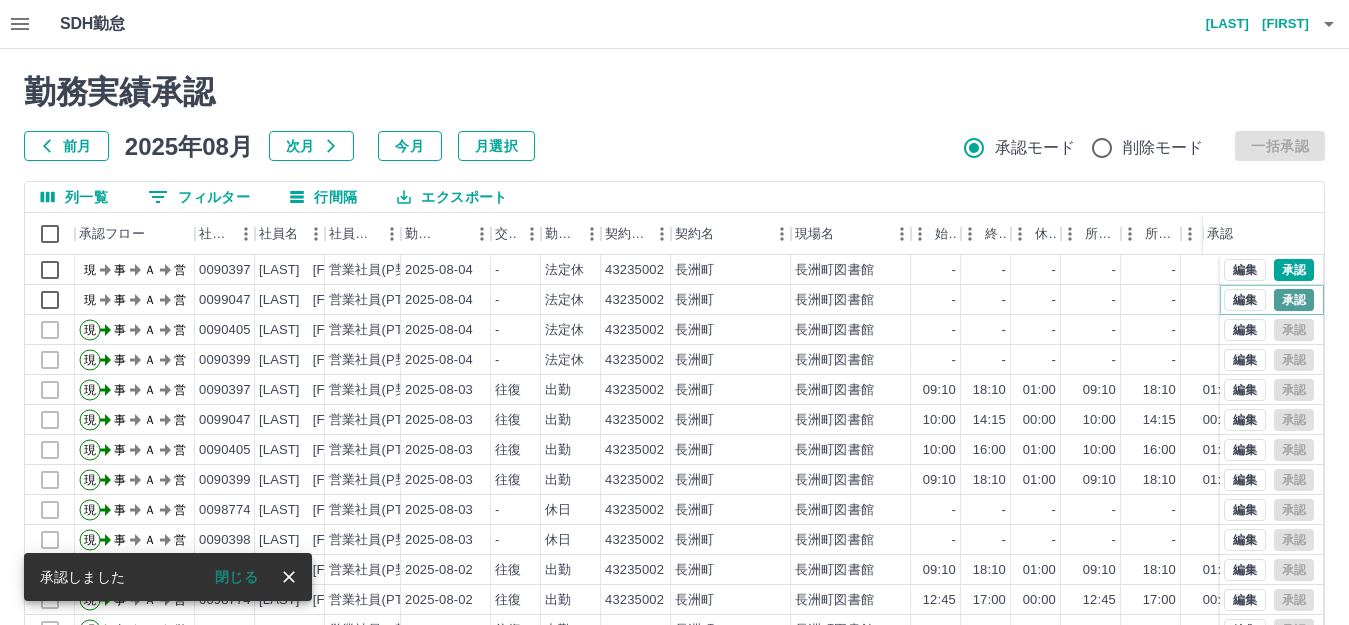 click on "承認" at bounding box center (1294, 300) 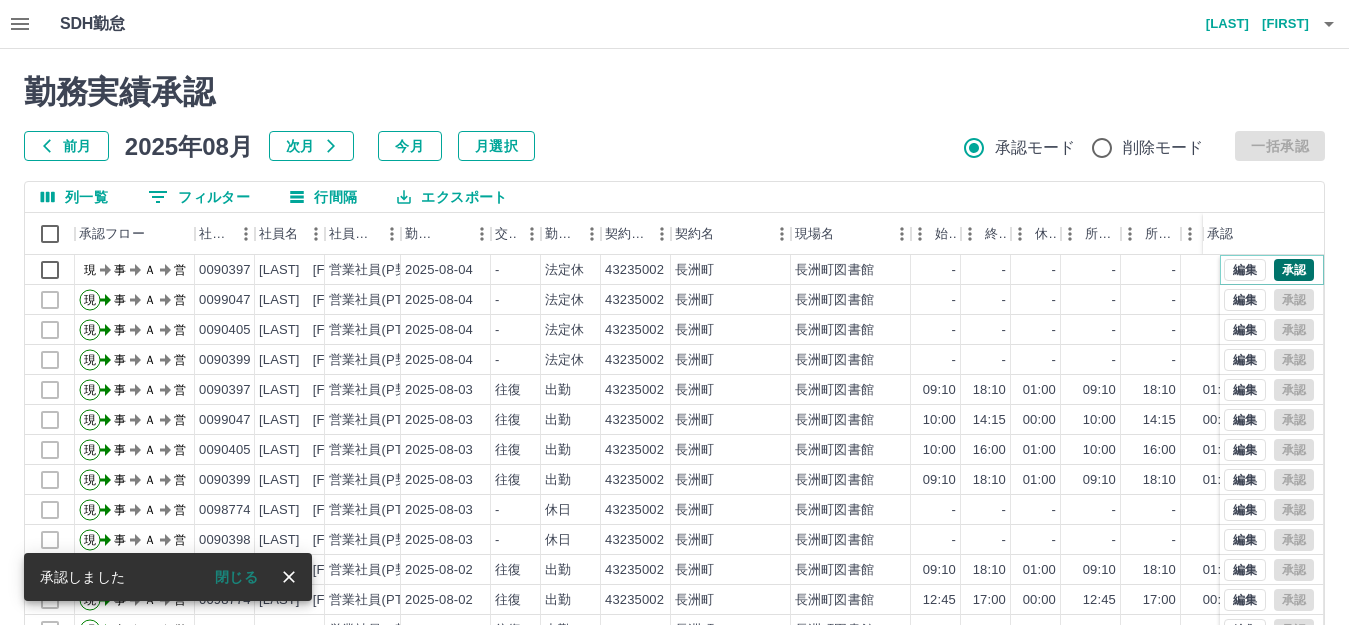 click on "承認" at bounding box center (1294, 270) 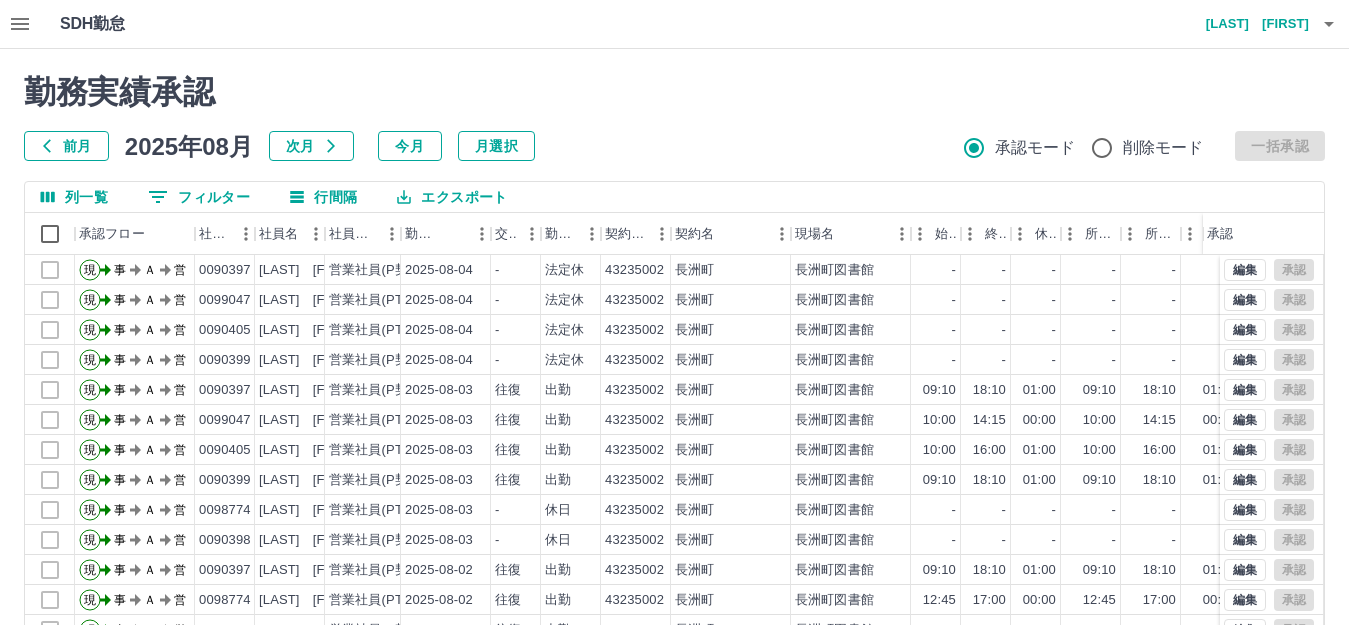 click 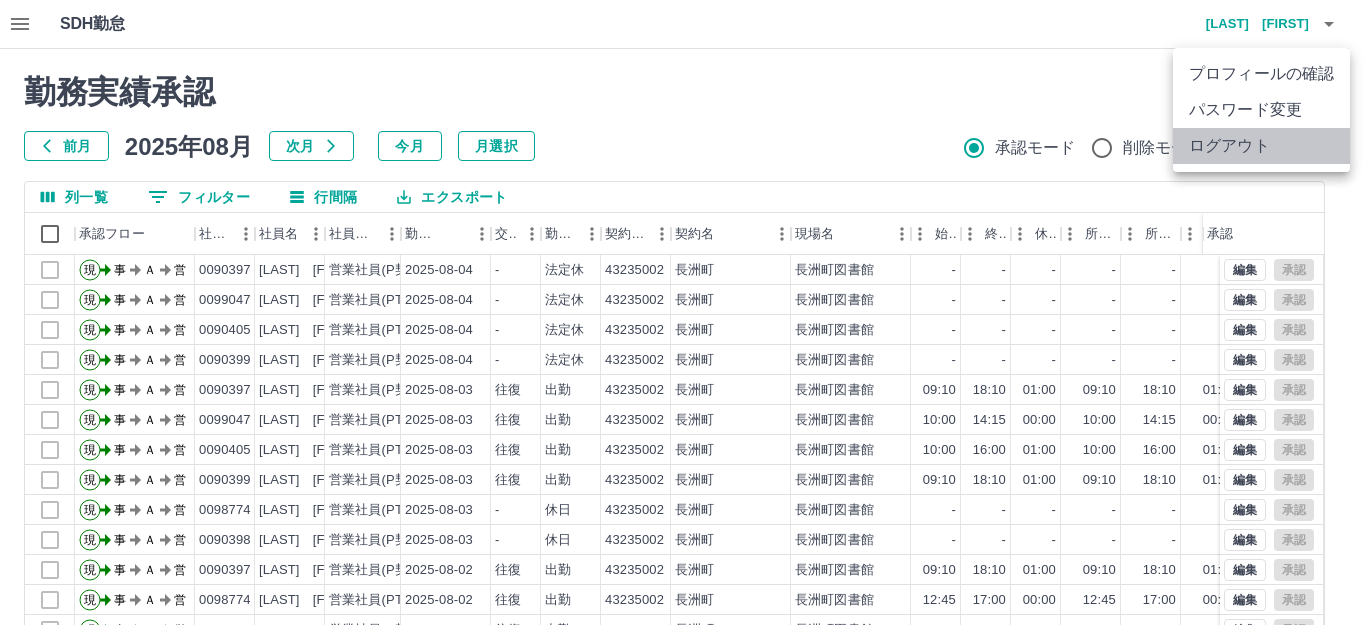 click on "ログアウト" at bounding box center (1261, 146) 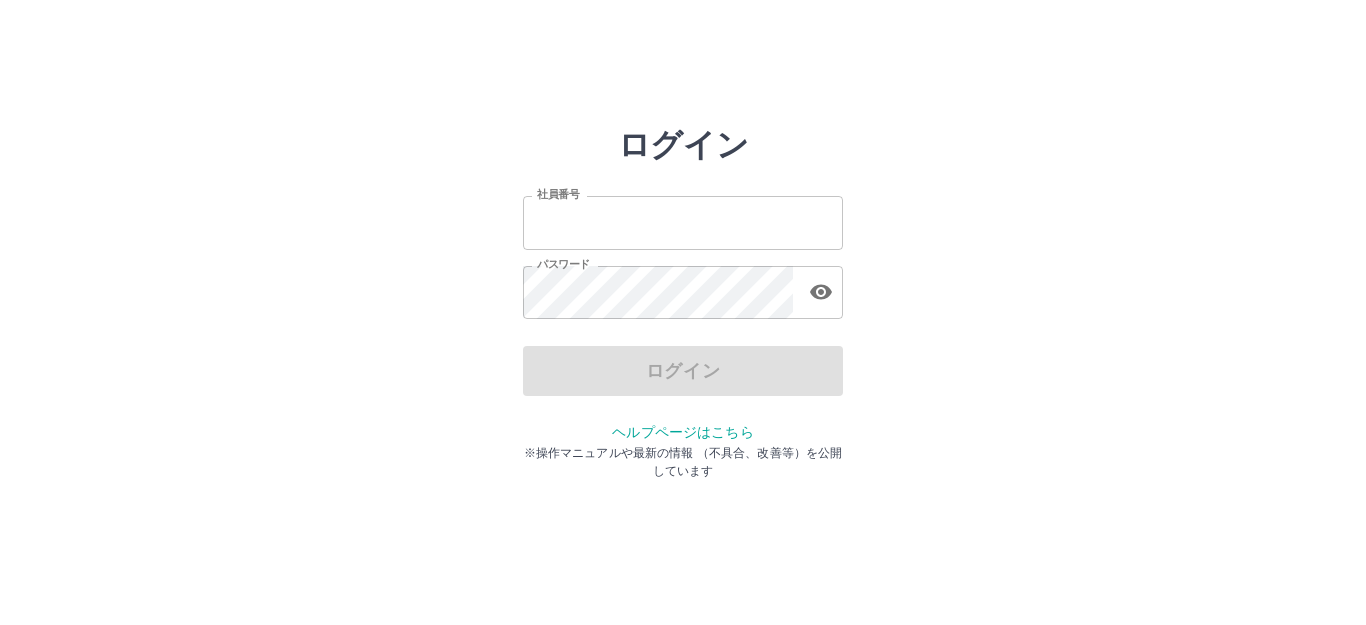 scroll, scrollTop: 0, scrollLeft: 0, axis: both 